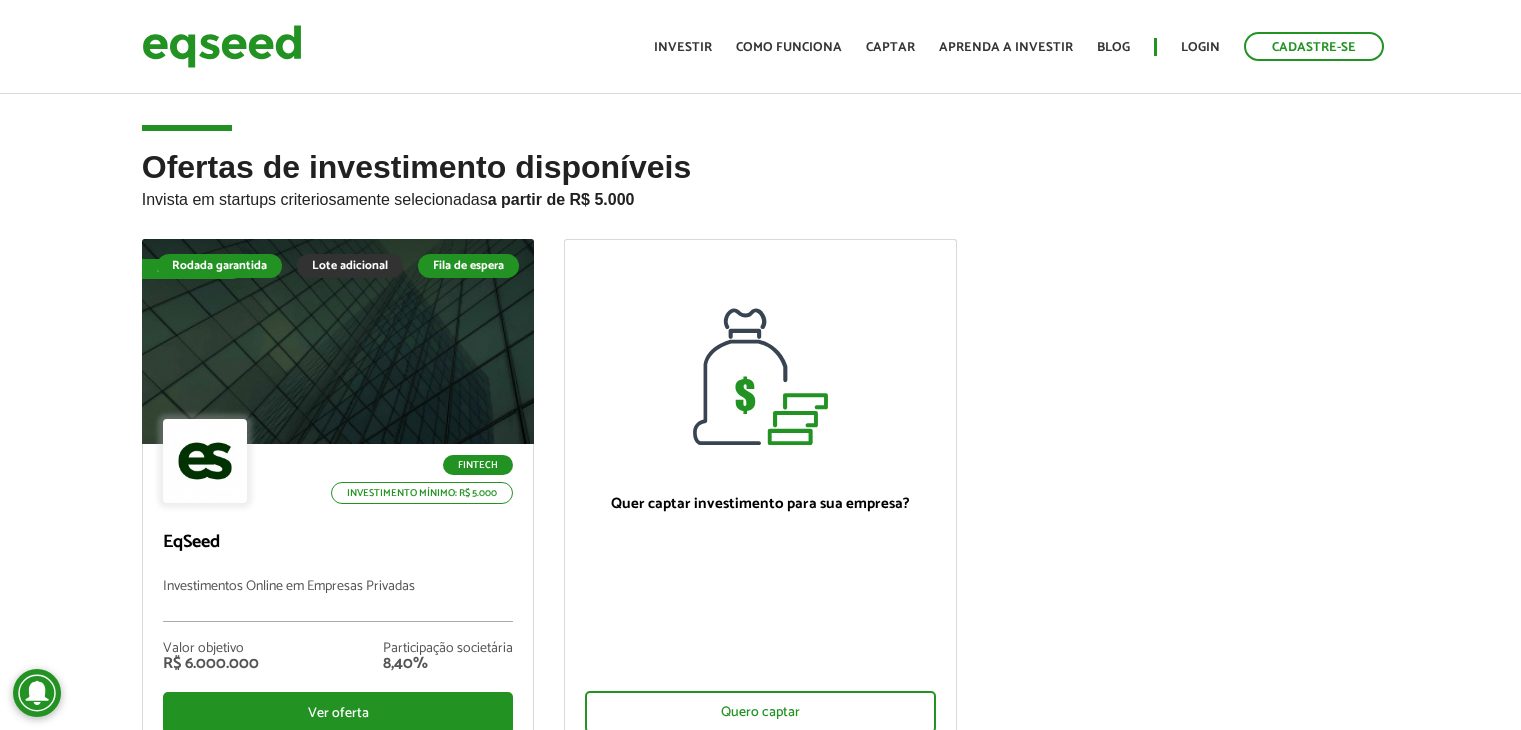 scroll, scrollTop: 0, scrollLeft: 0, axis: both 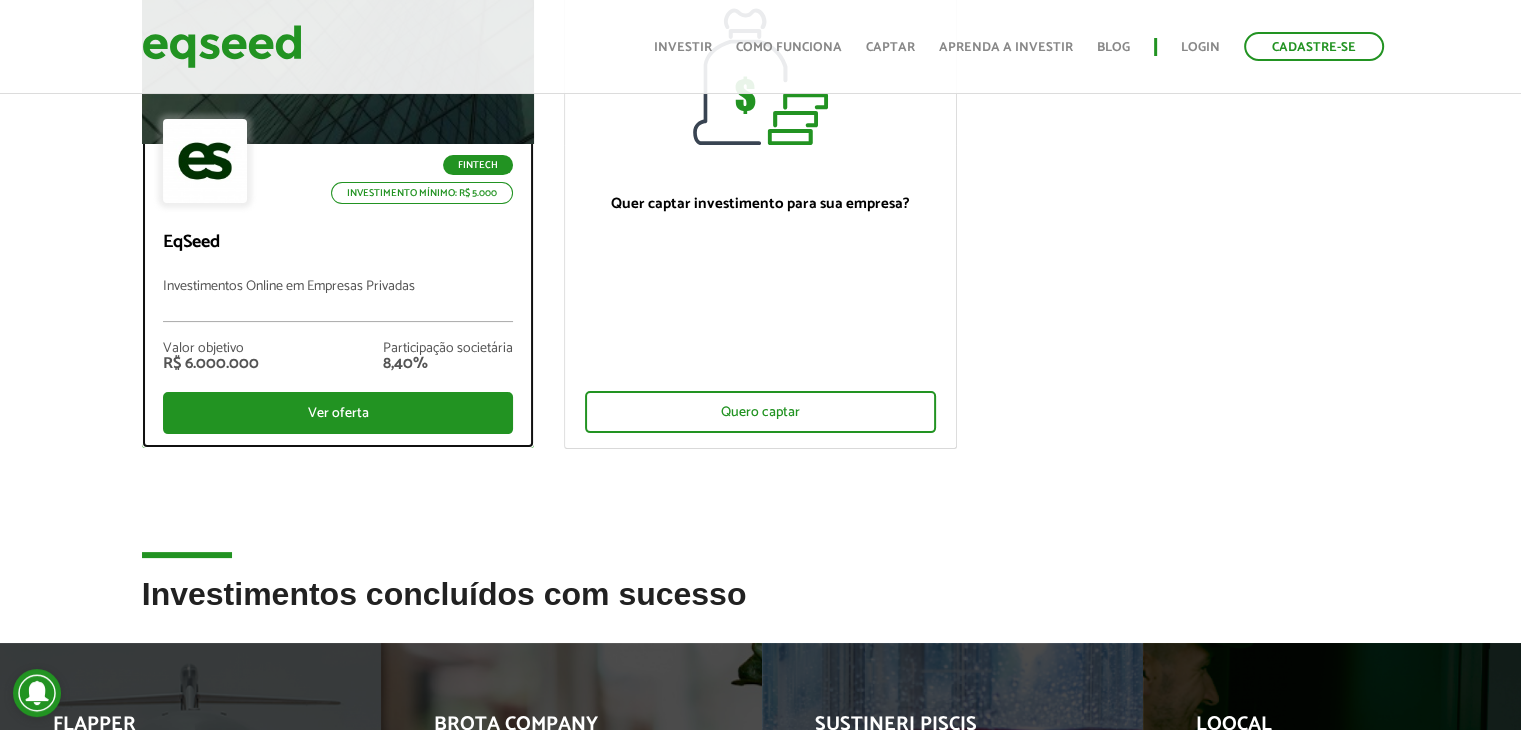 click on "Investimentos Online em Empresas Privadas" at bounding box center [338, 300] 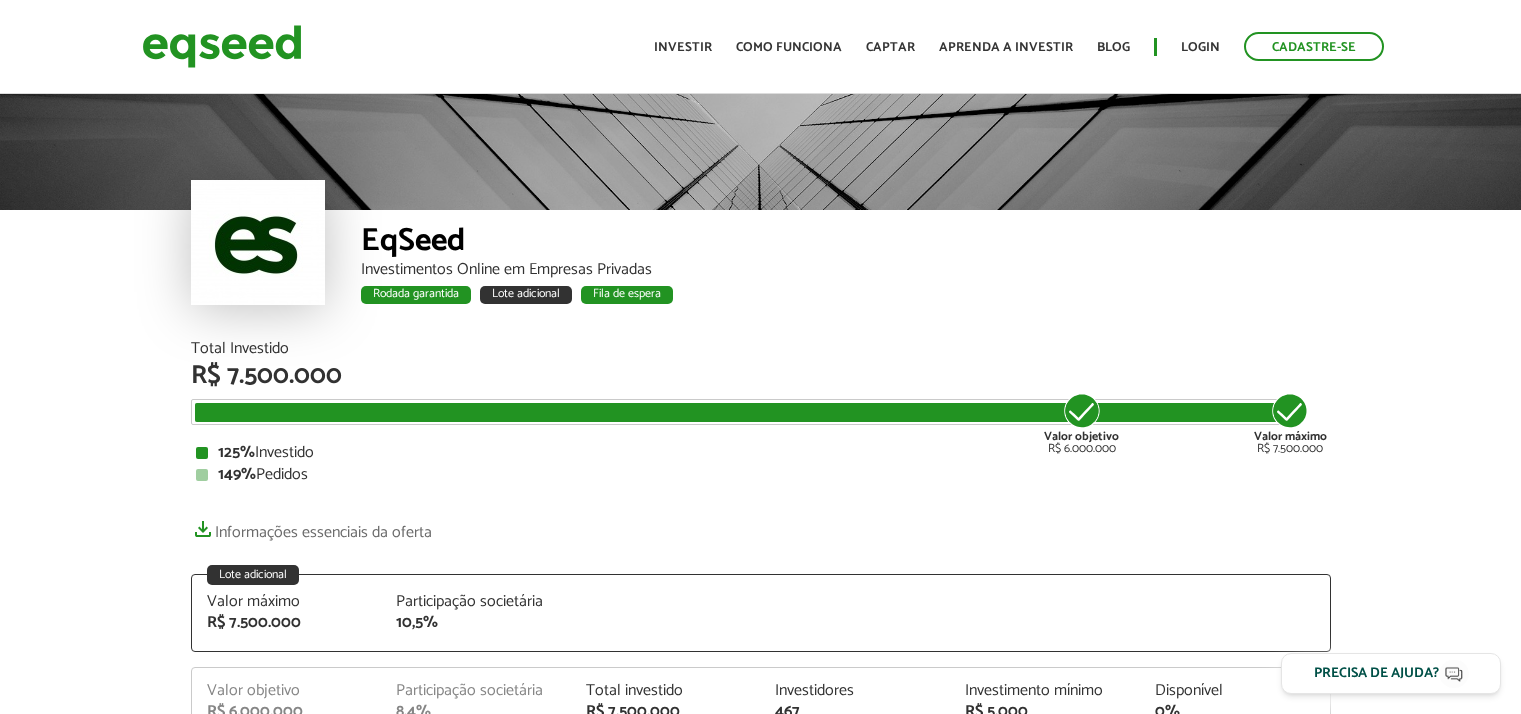 scroll, scrollTop: 0, scrollLeft: 0, axis: both 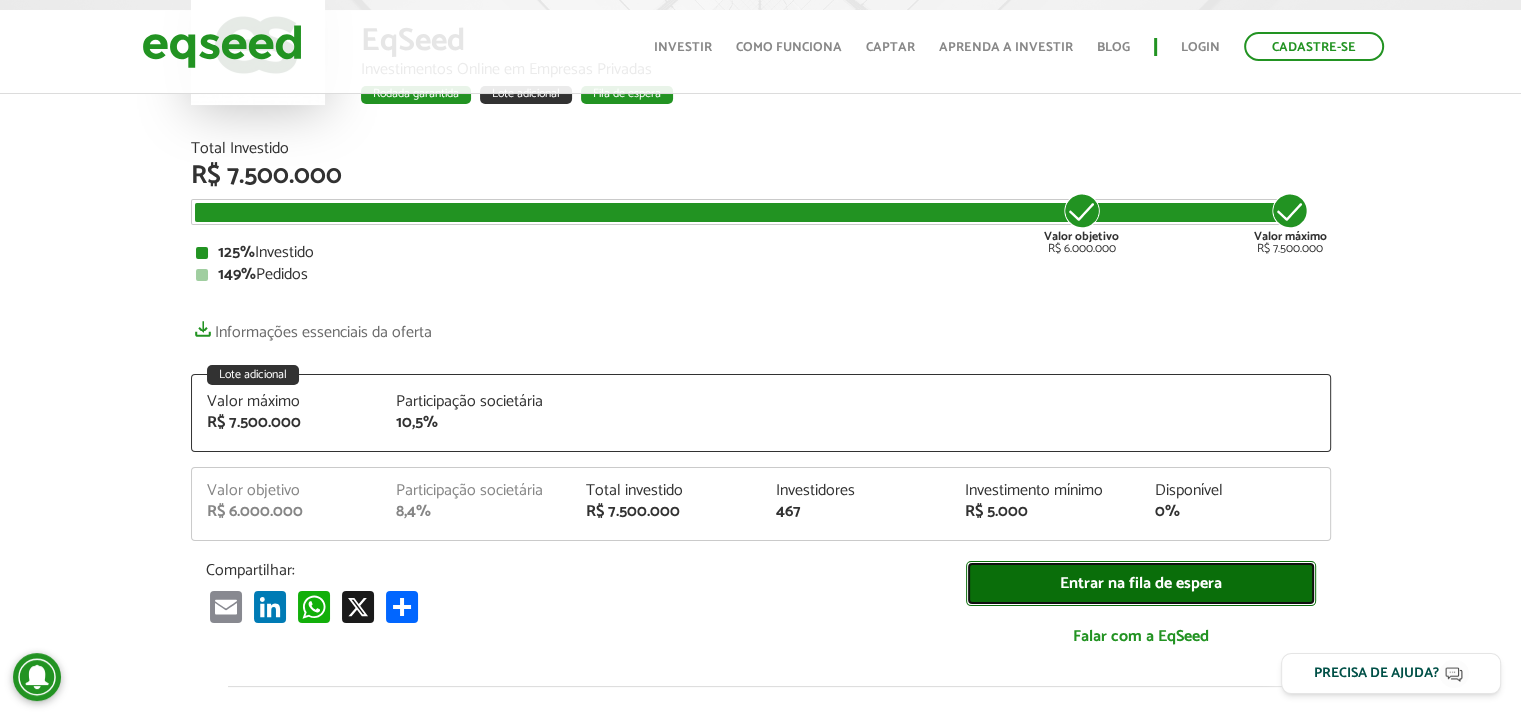 click on "Entrar na fila de espera" at bounding box center [1141, 583] 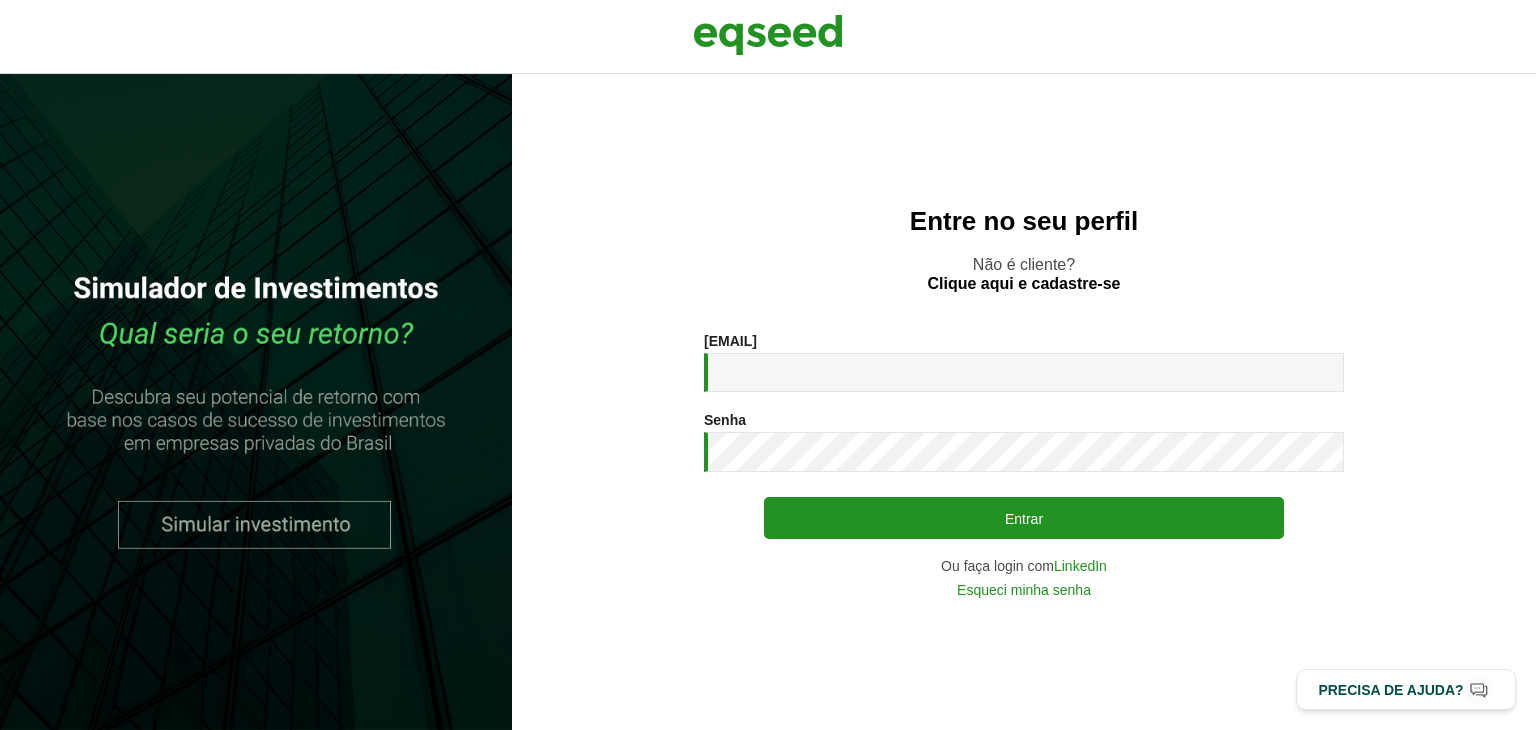 scroll, scrollTop: 0, scrollLeft: 0, axis: both 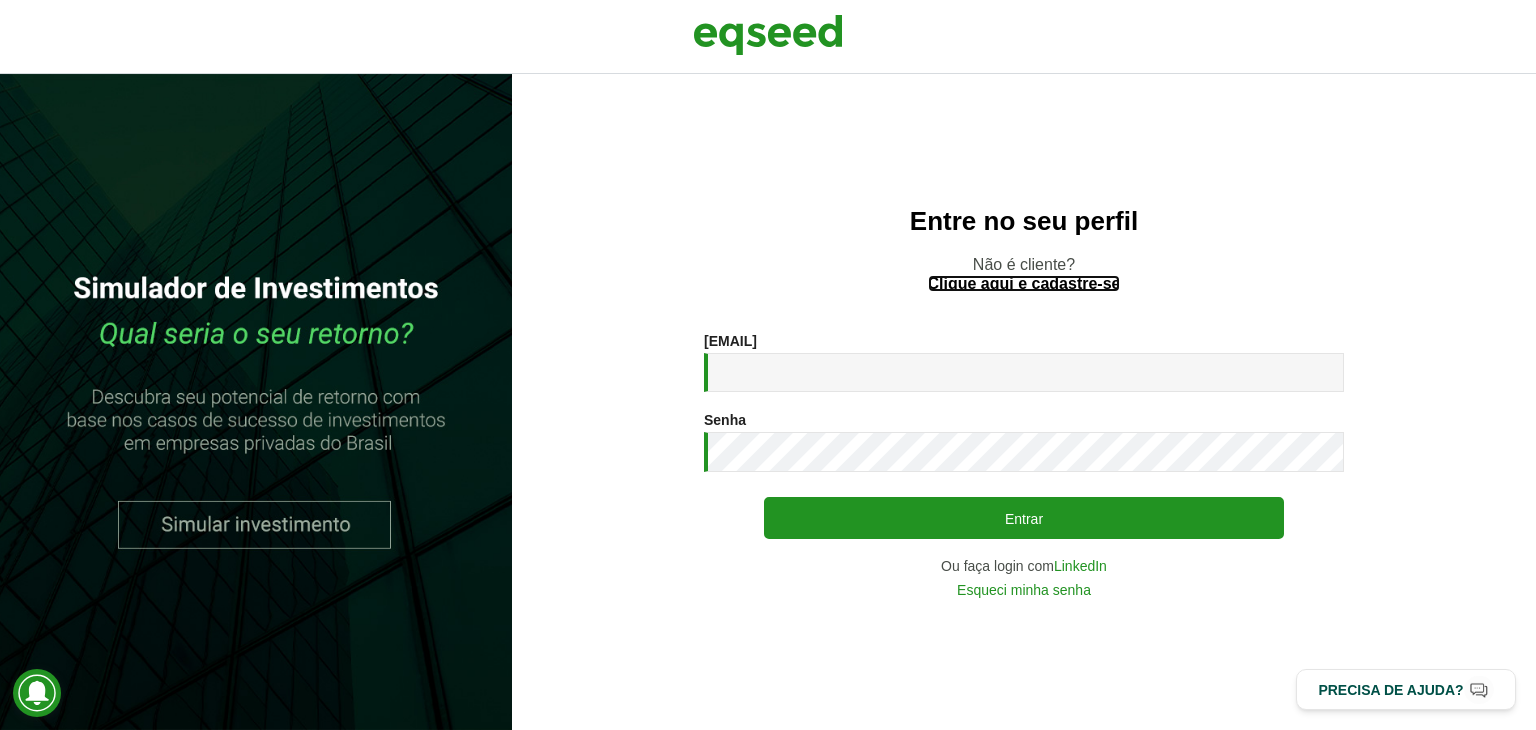 click on "Clique aqui e cadastre-se" at bounding box center (1024, 284) 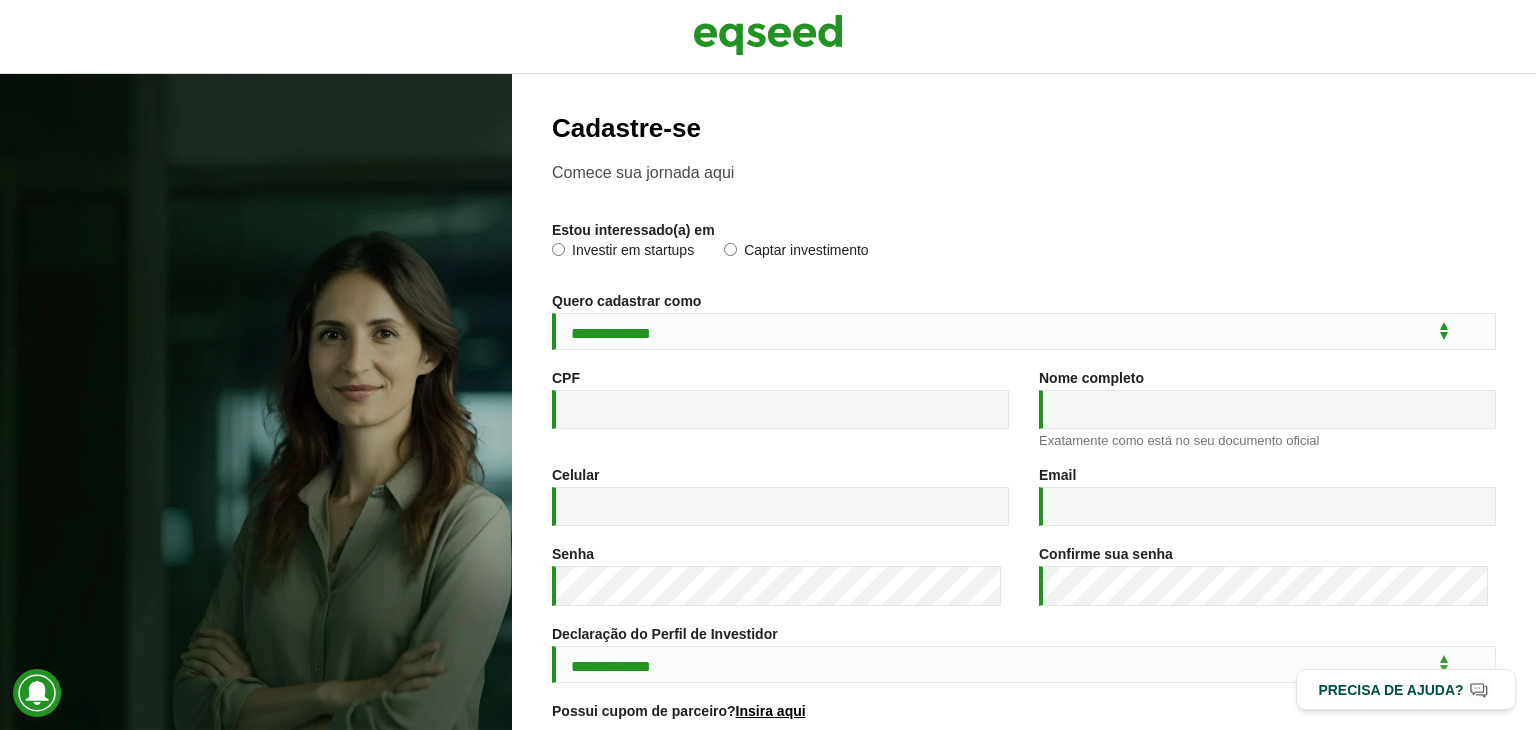 scroll, scrollTop: 0, scrollLeft: 0, axis: both 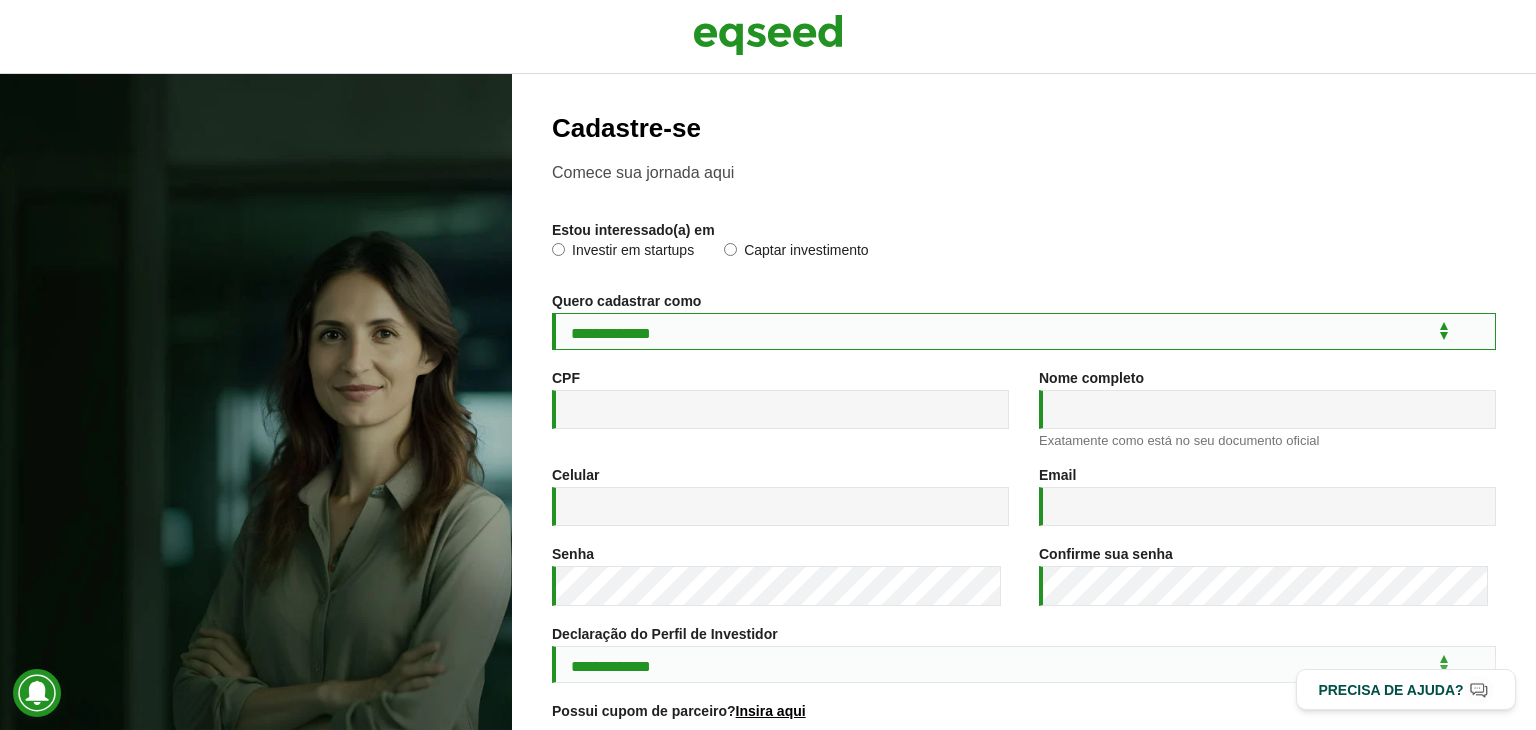 click on "**********" at bounding box center (1024, 331) 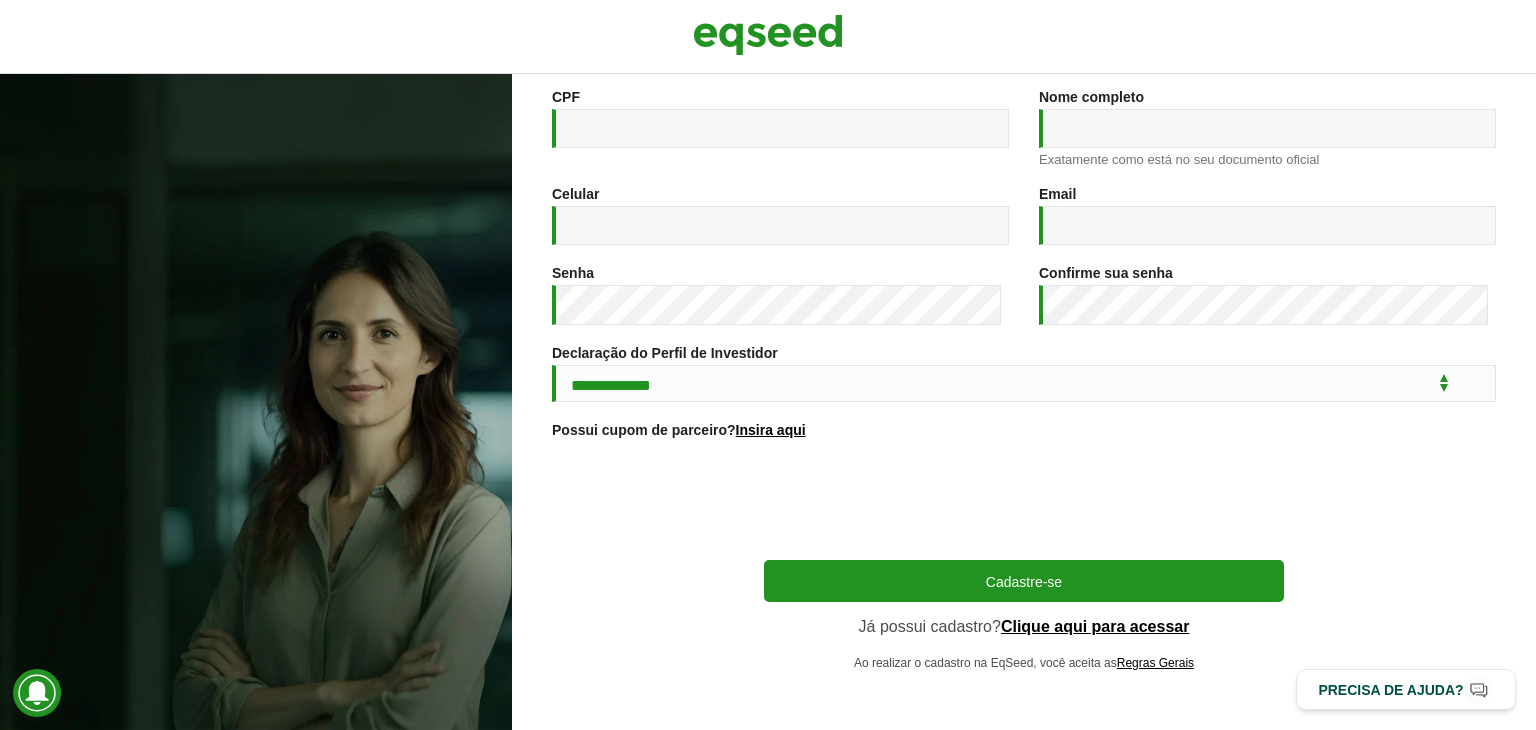 scroll, scrollTop: 0, scrollLeft: 0, axis: both 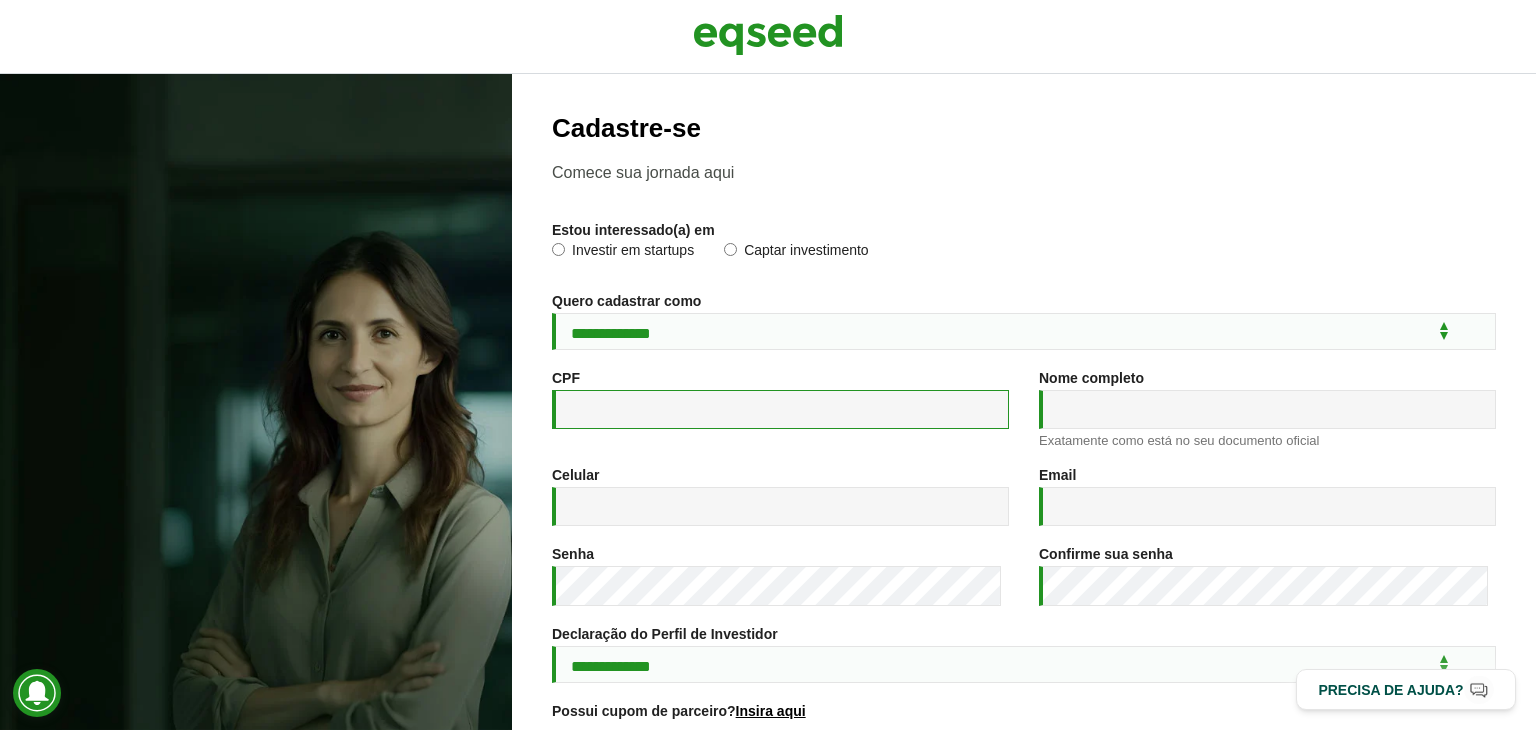 click on "CPF  *" at bounding box center [780, 409] 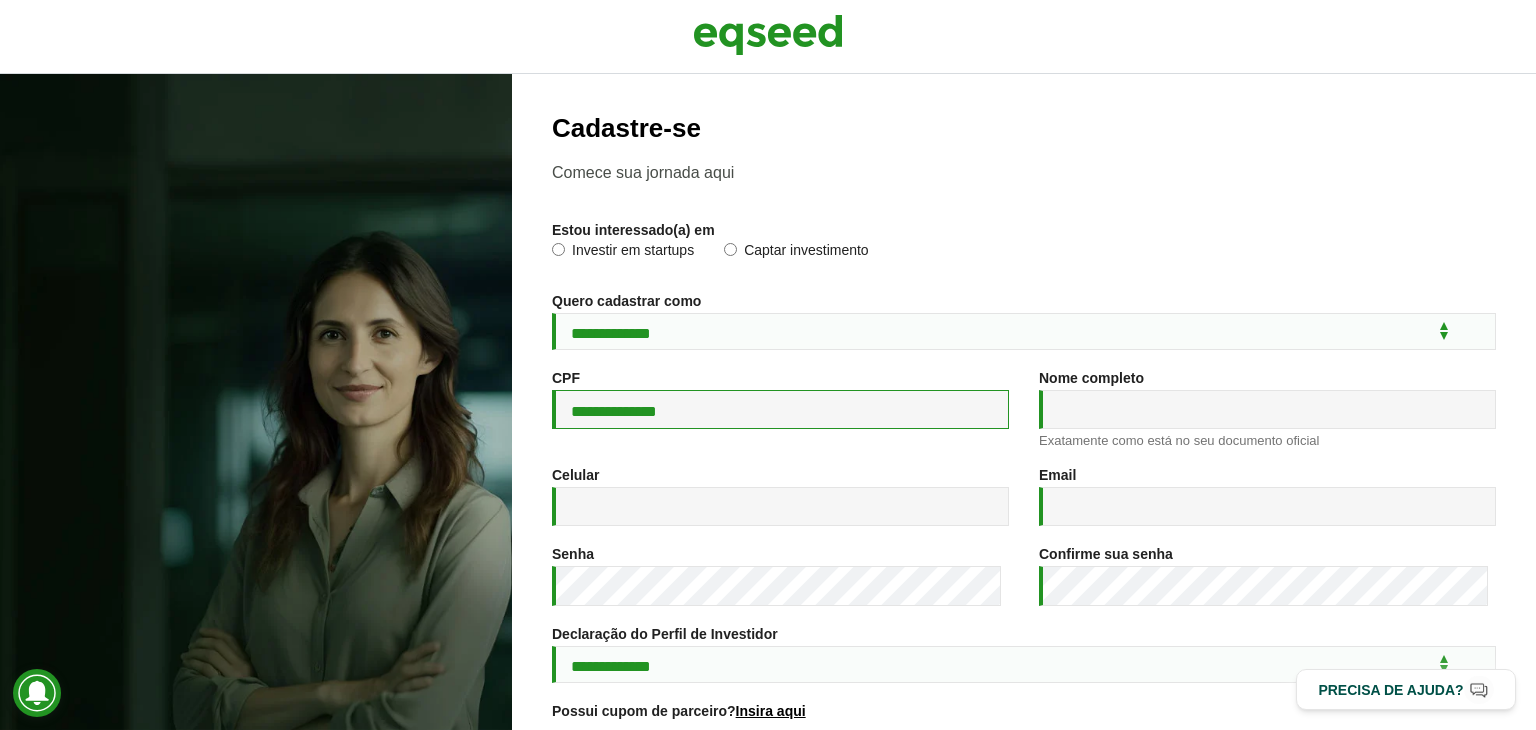 type on "**********" 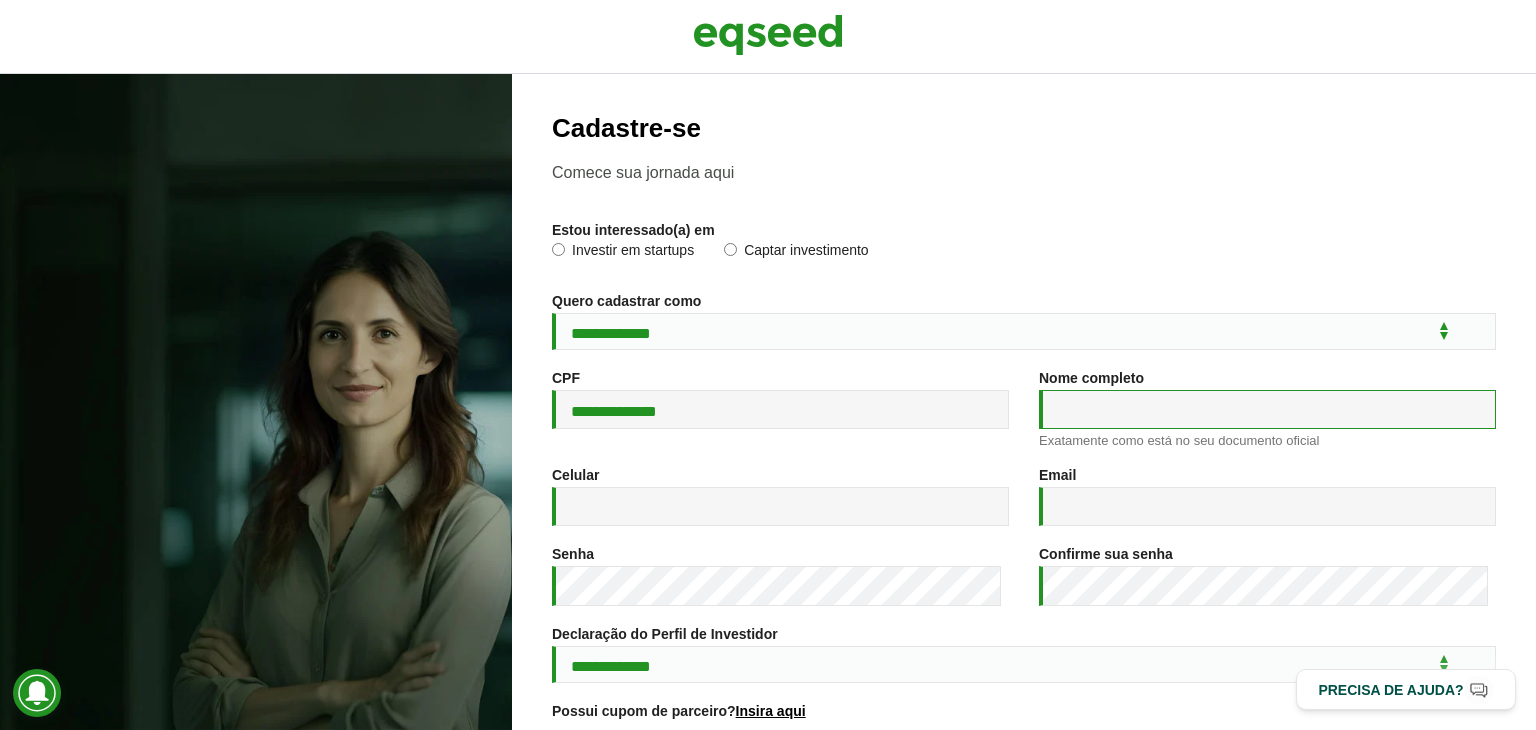 click on "Nome completo  *" at bounding box center [1267, 409] 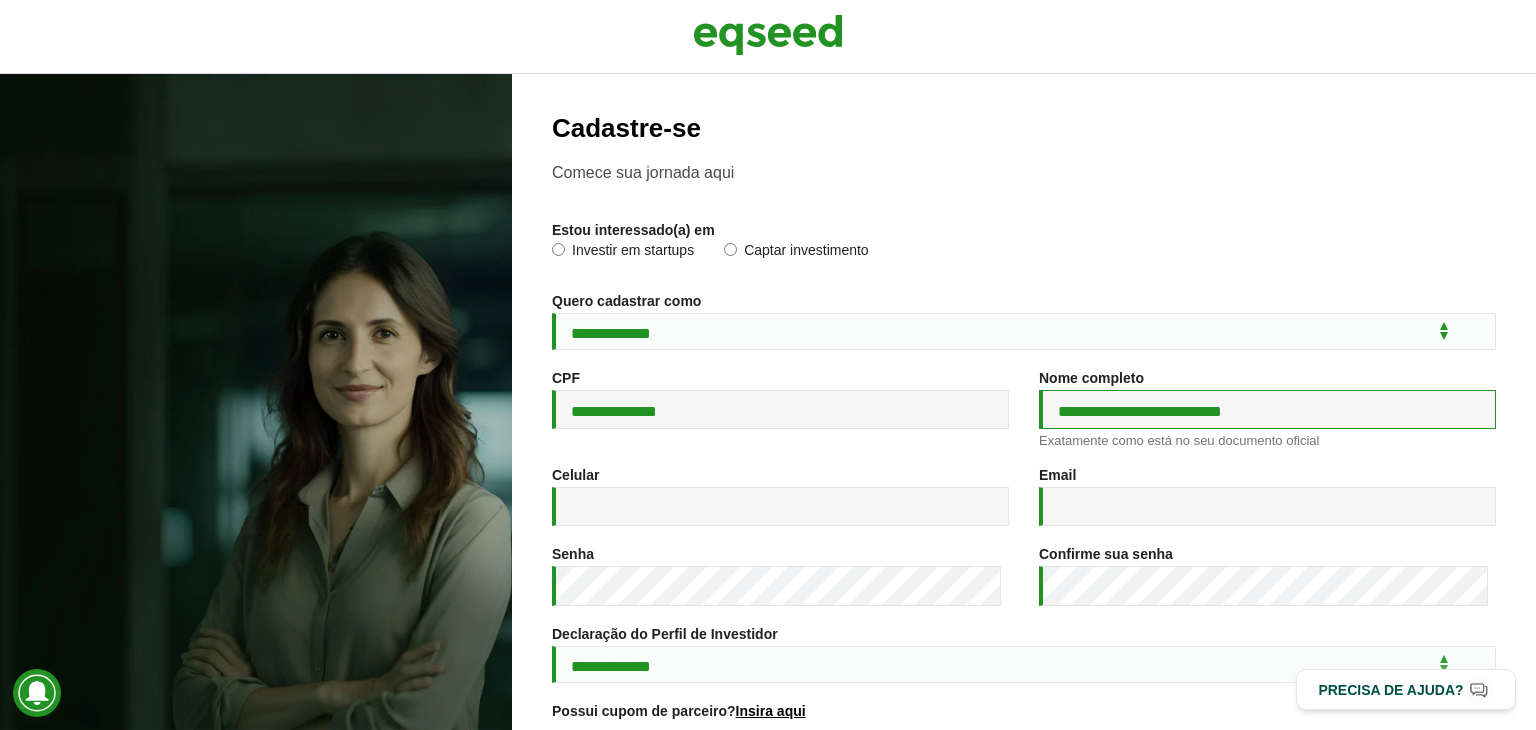 scroll, scrollTop: 200, scrollLeft: 0, axis: vertical 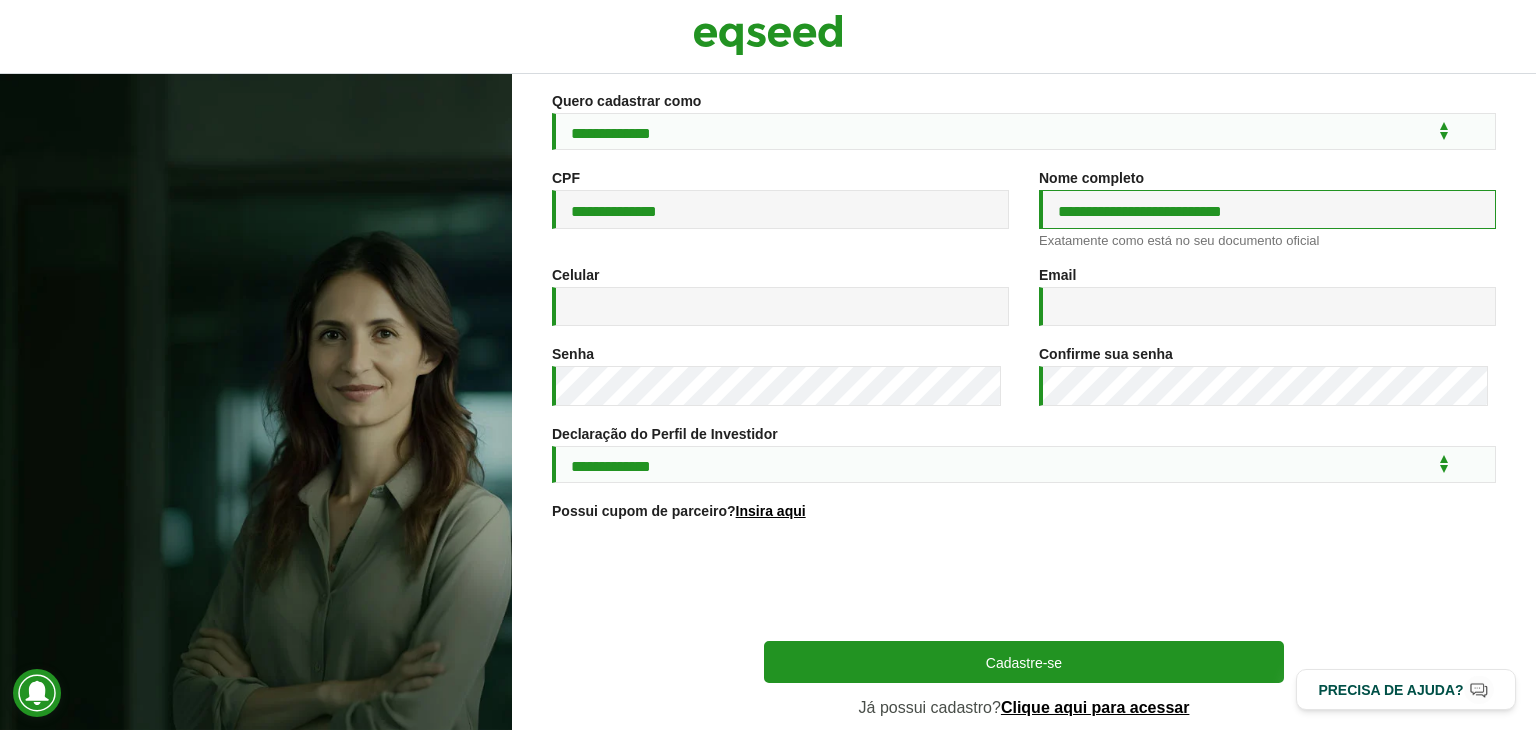 type on "**********" 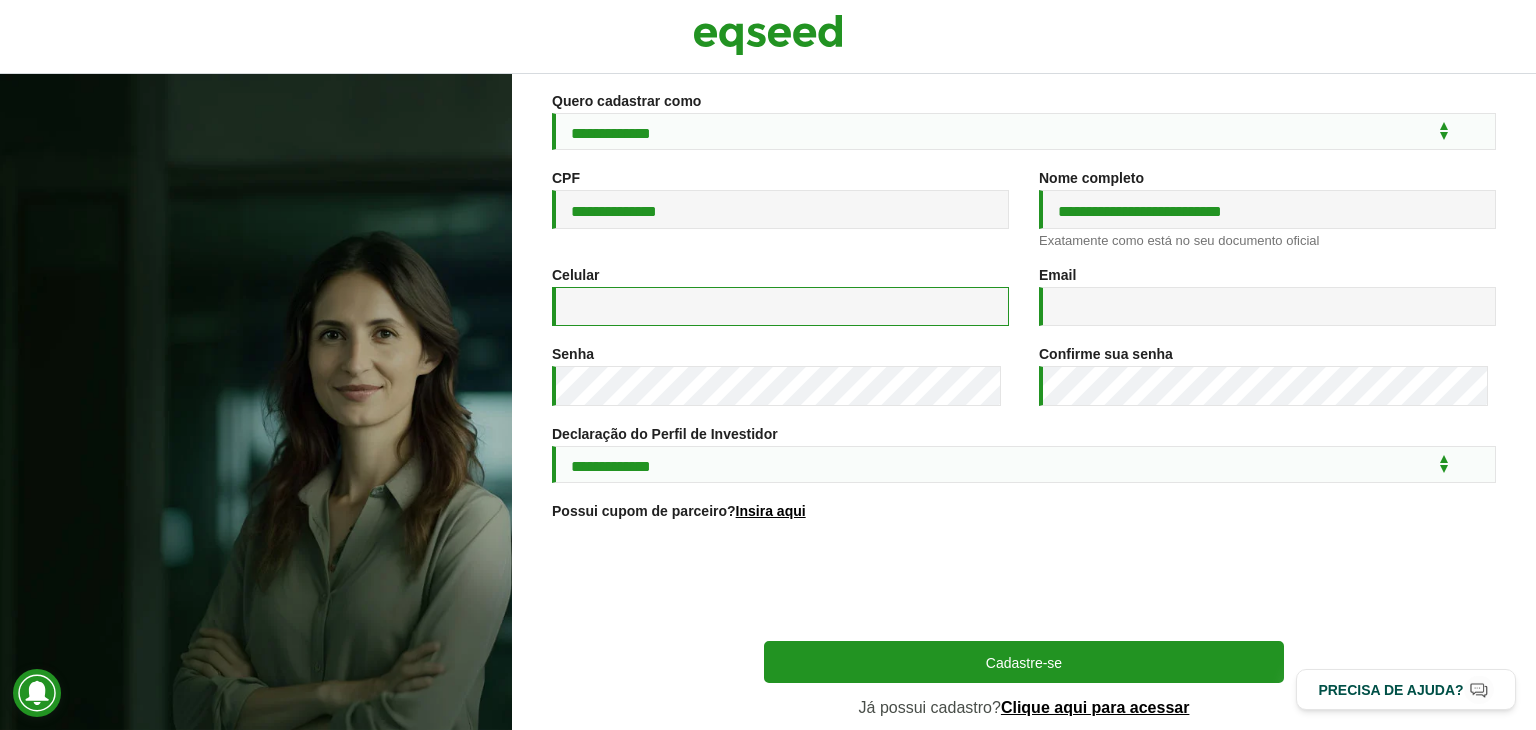 click on "Celular  *" at bounding box center [780, 306] 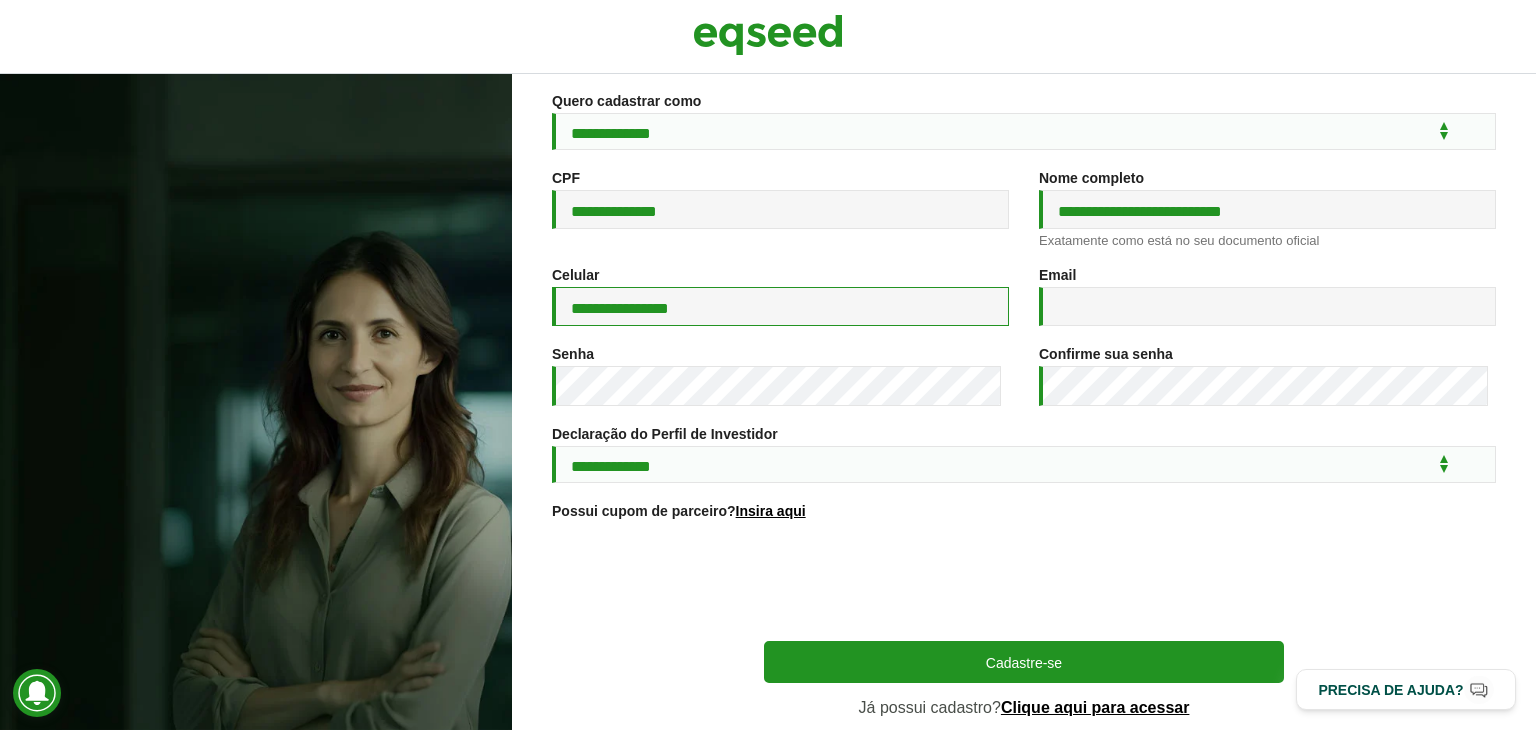 type on "**********" 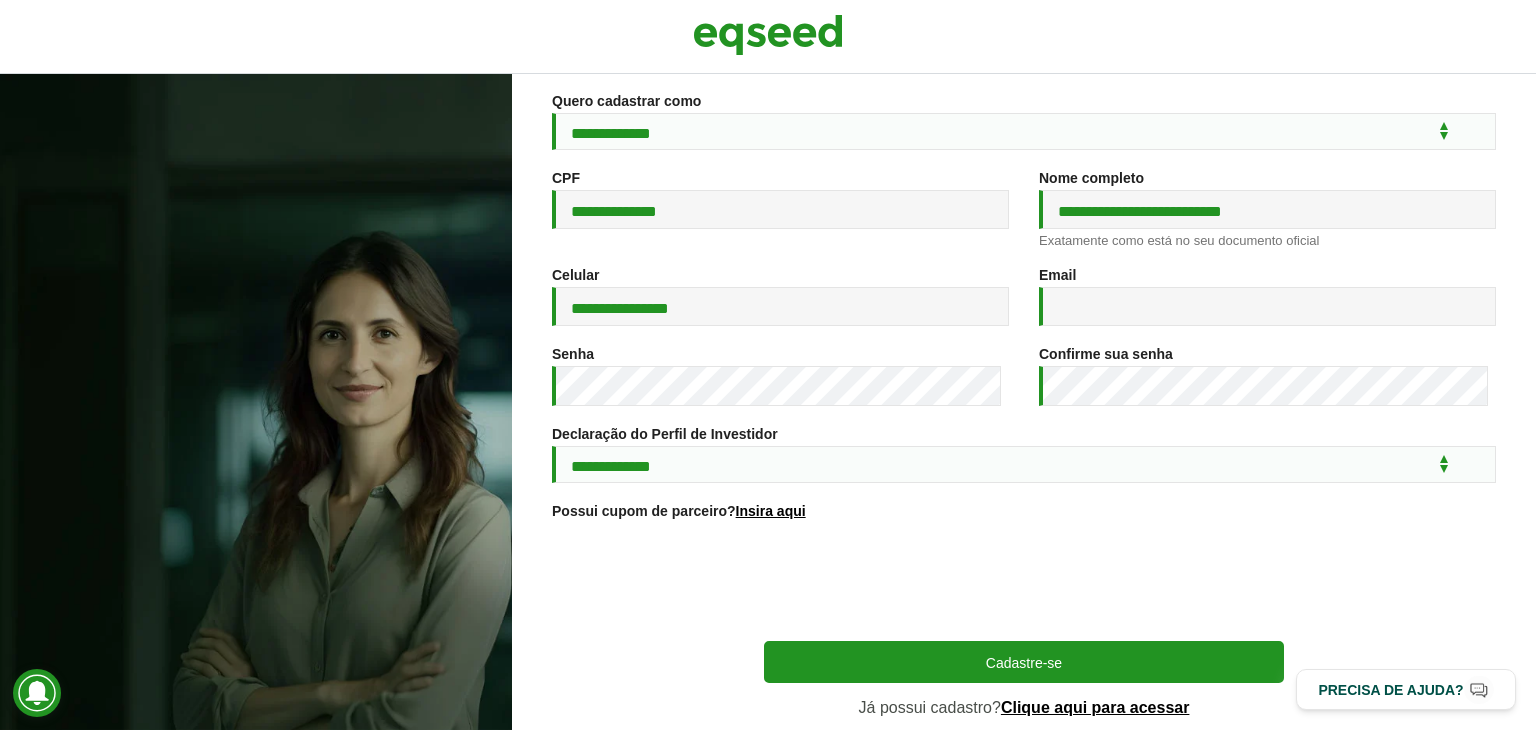 click on "Email  *" at bounding box center [1057, 275] 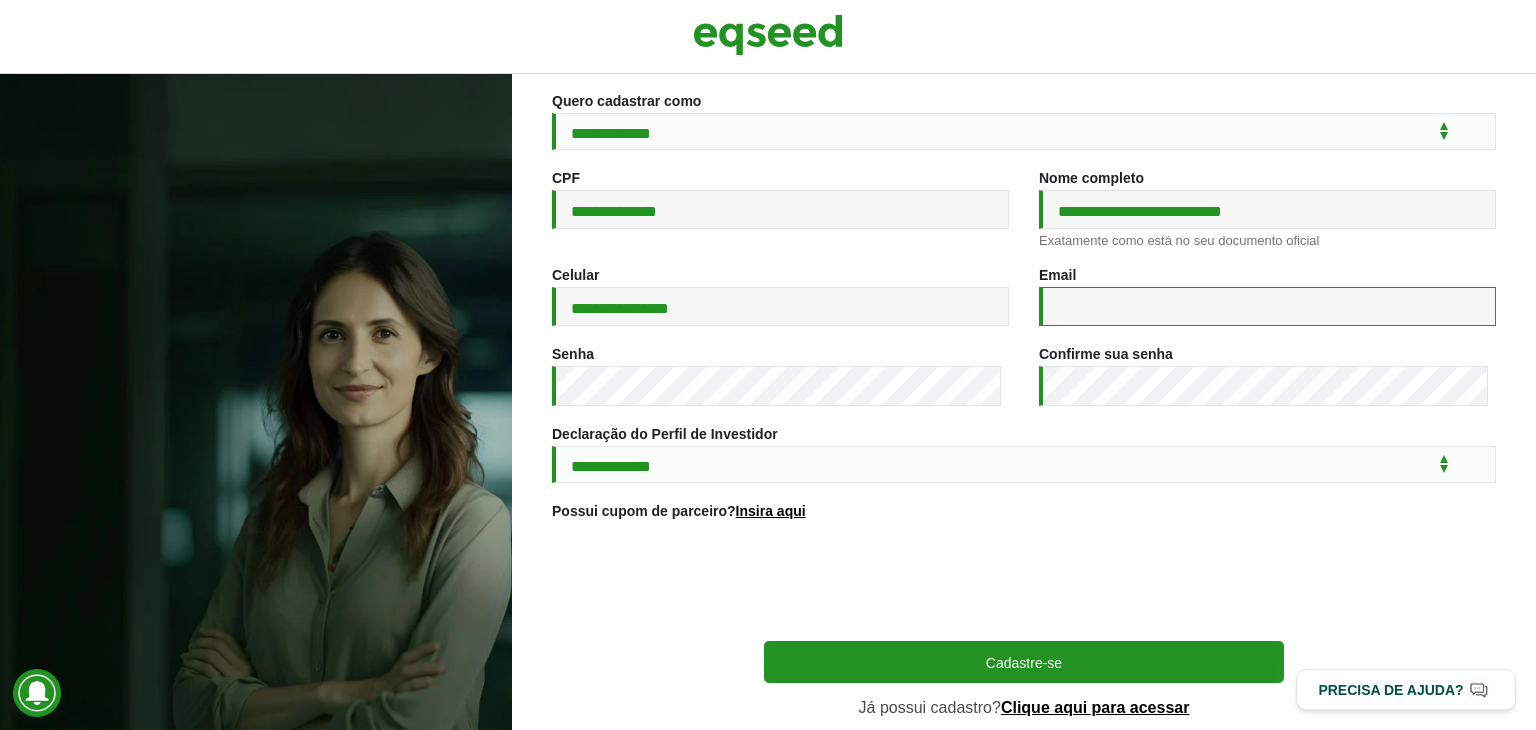 click on "Email  *" at bounding box center (1267, 306) 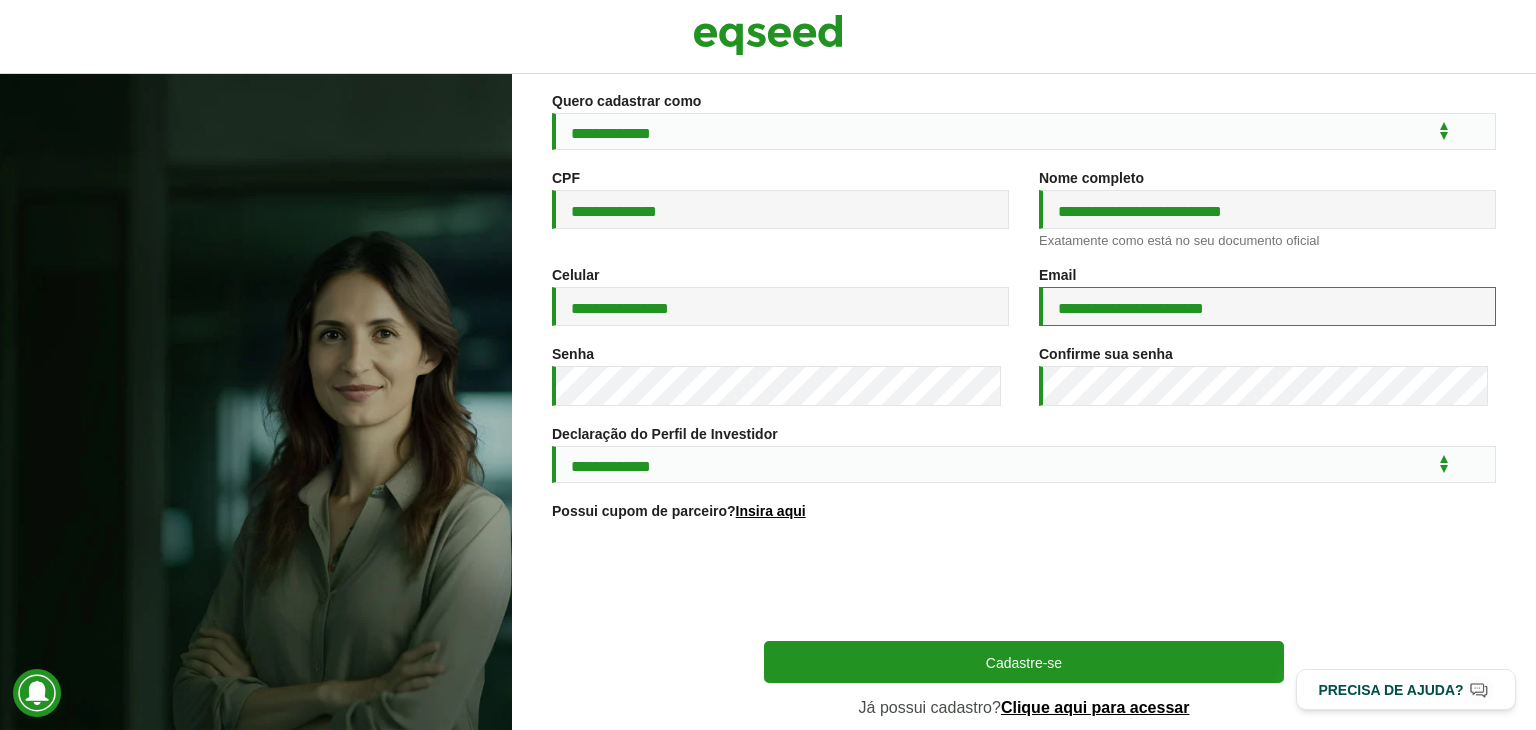 type on "**********" 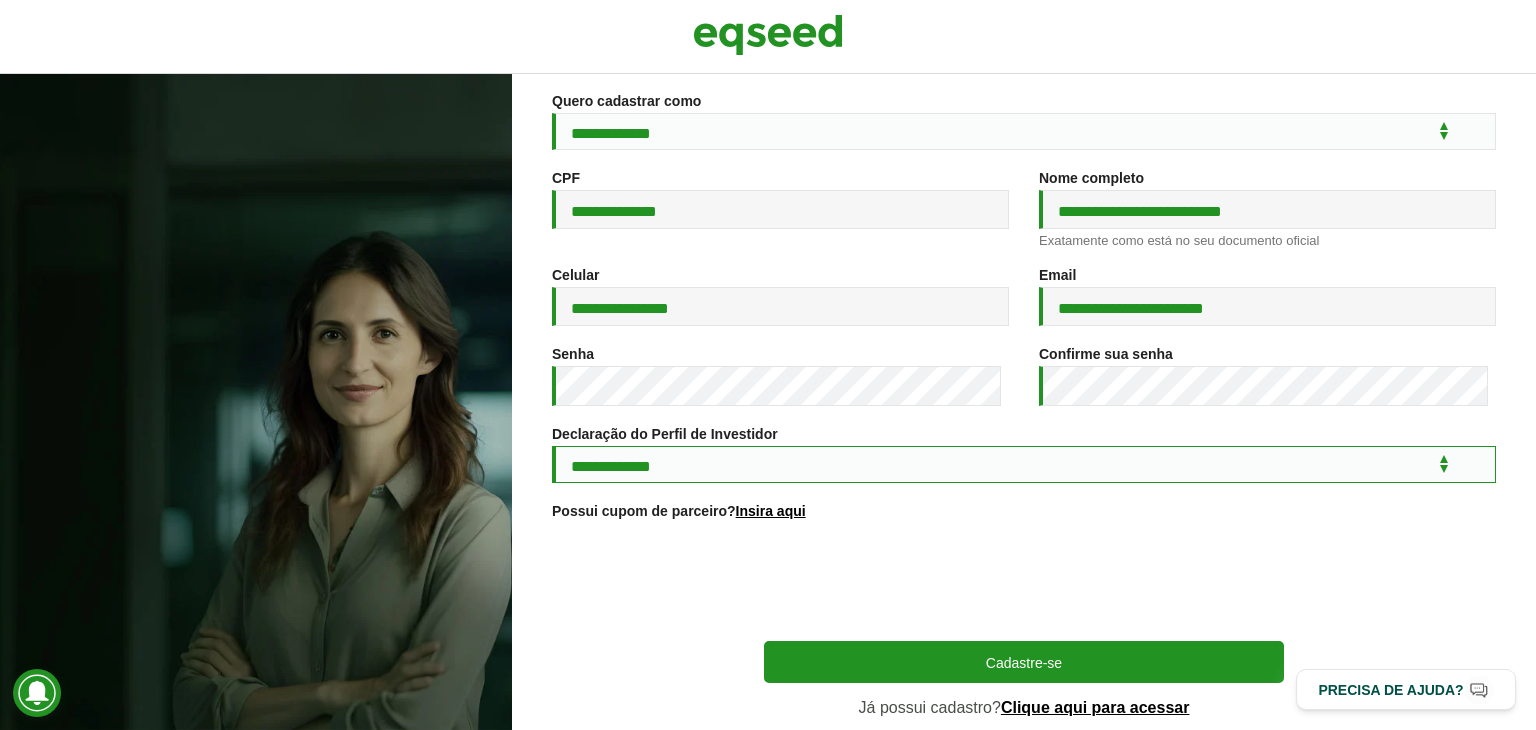 click on "**********" at bounding box center (1024, 464) 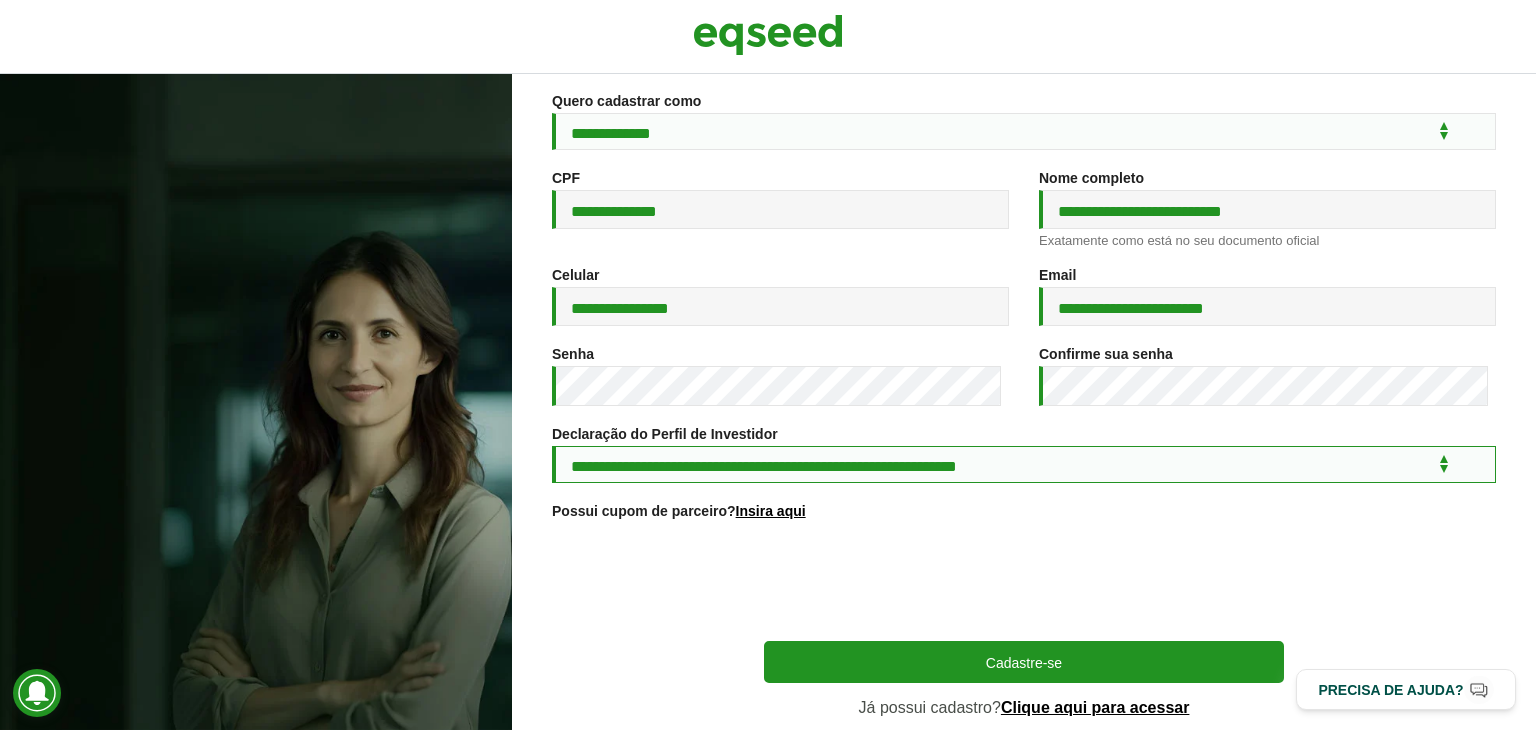 click on "**********" at bounding box center [1024, 464] 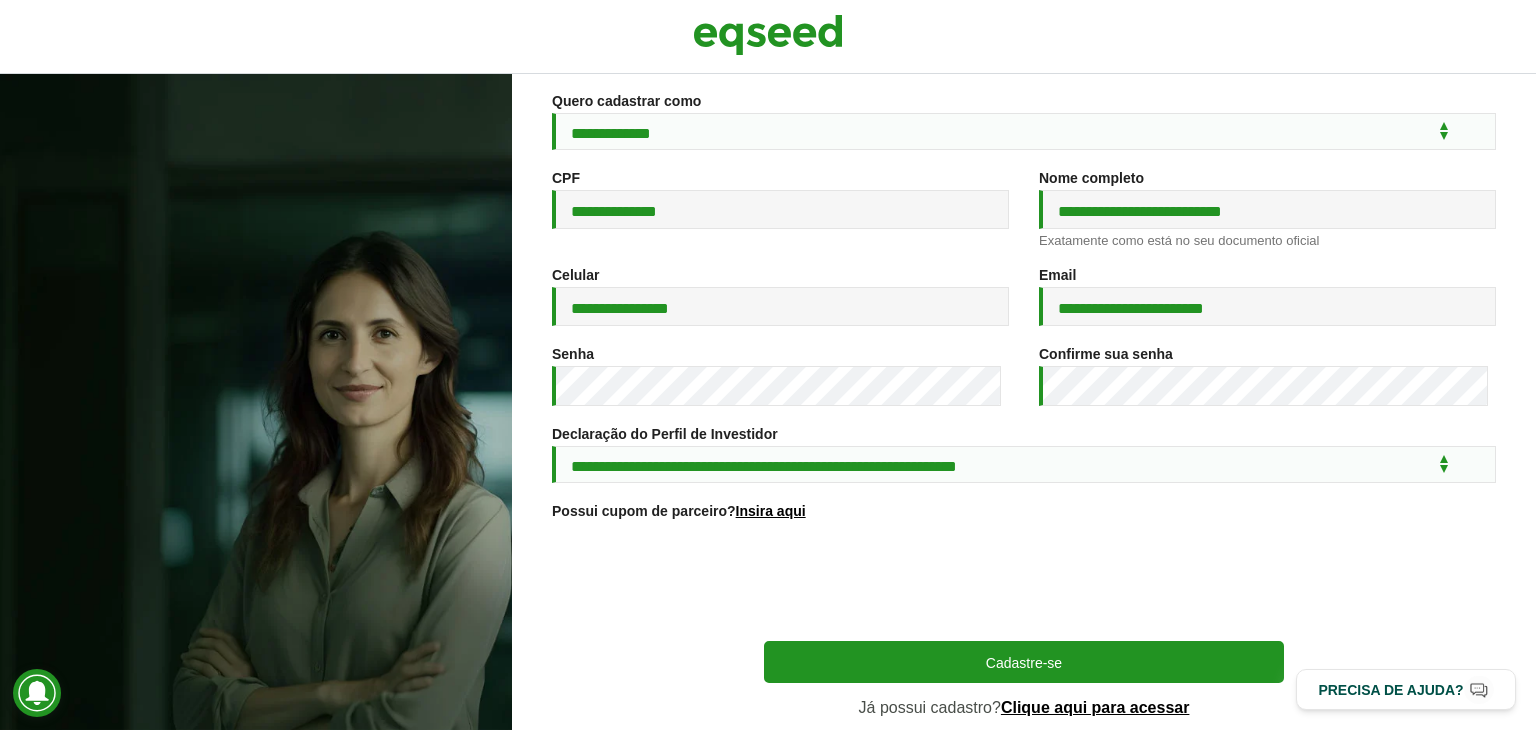 click at bounding box center (1024, 582) 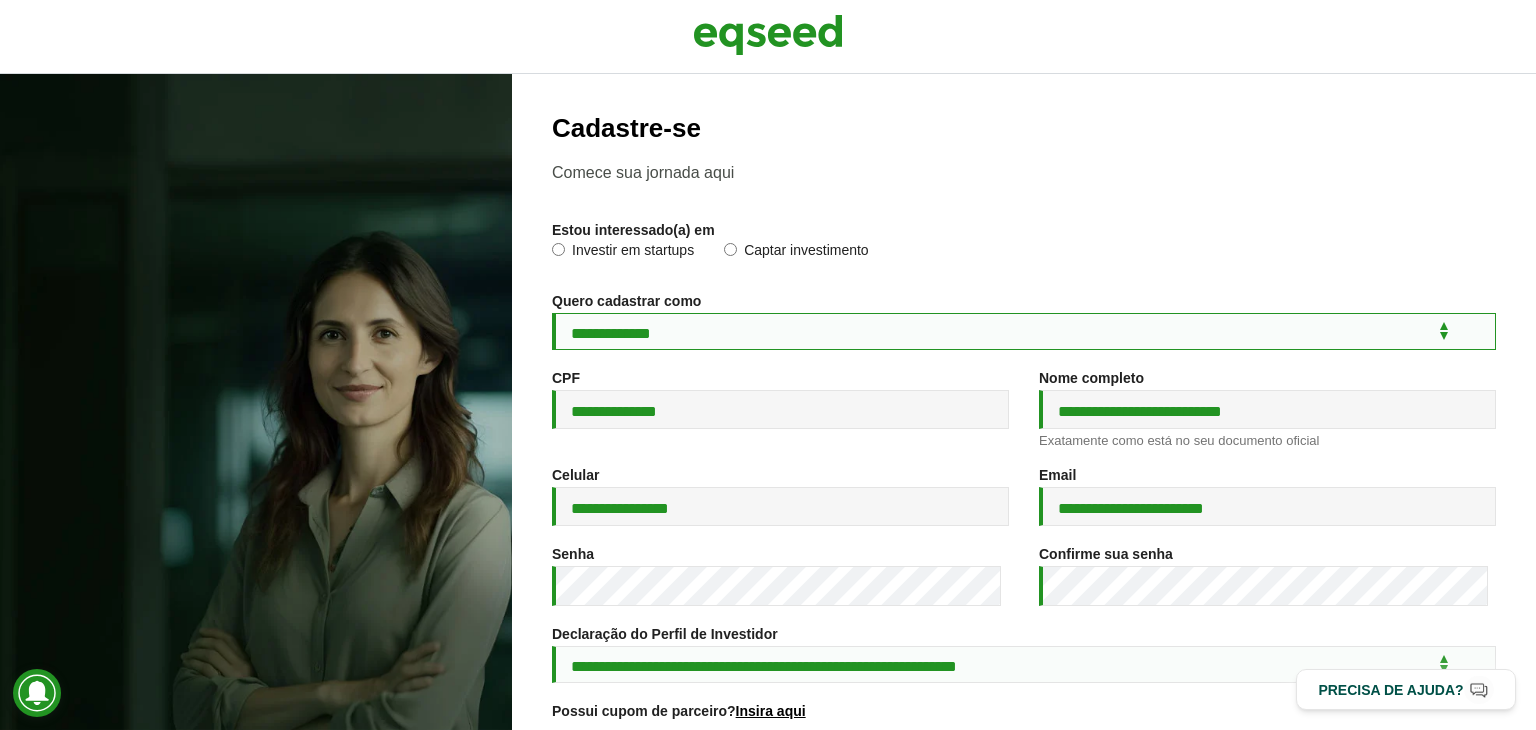 click on "**********" at bounding box center [1024, 331] 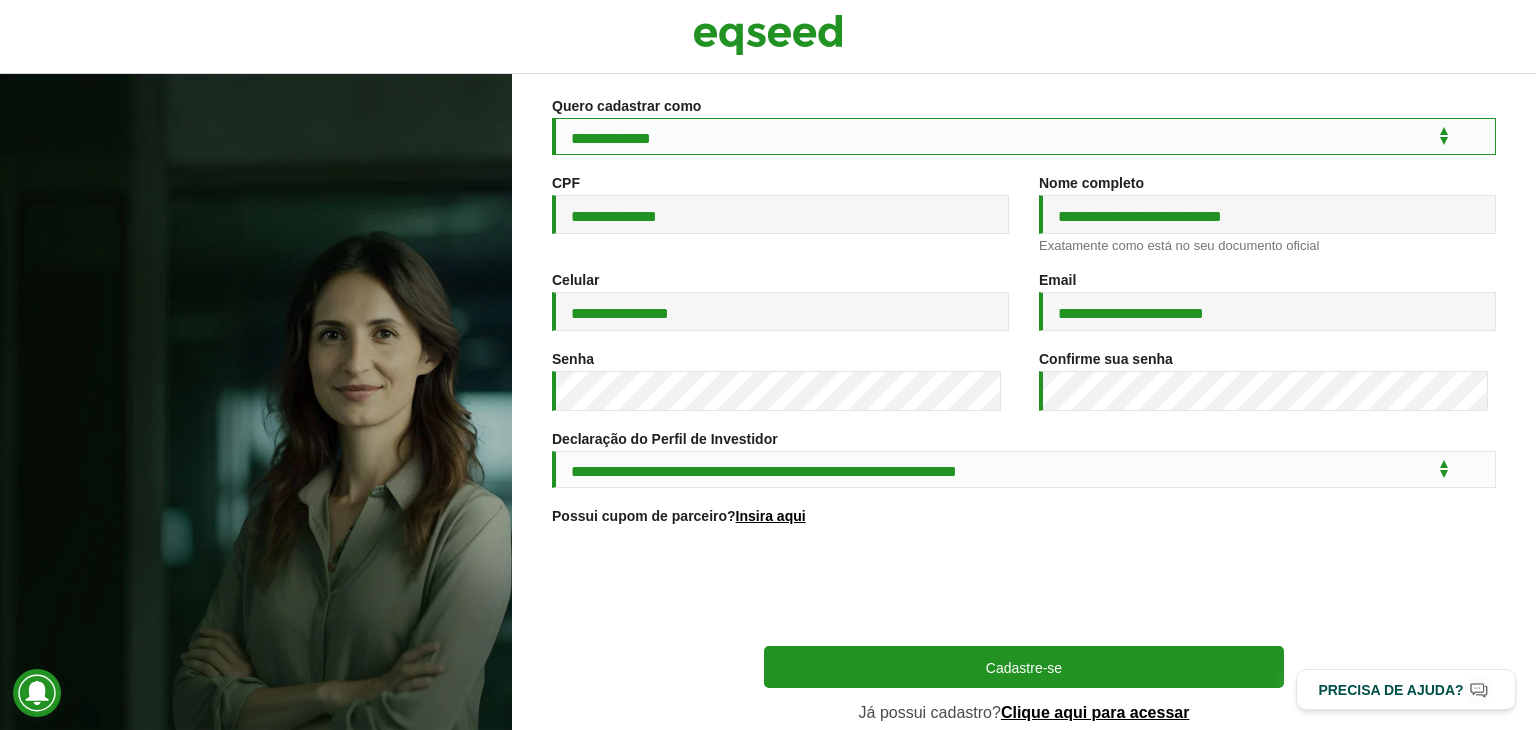 scroll, scrollTop: 297, scrollLeft: 0, axis: vertical 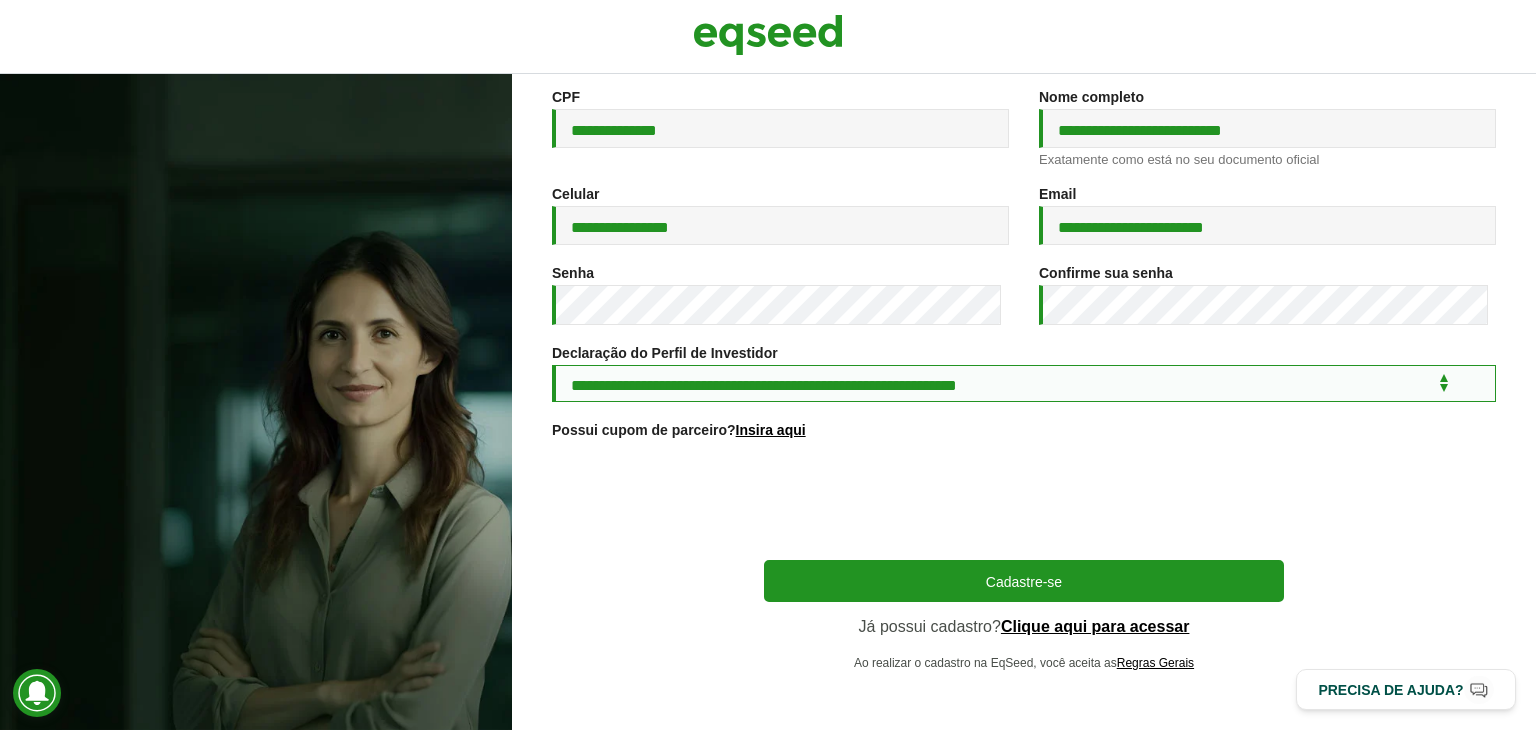 click on "**********" at bounding box center [1024, 383] 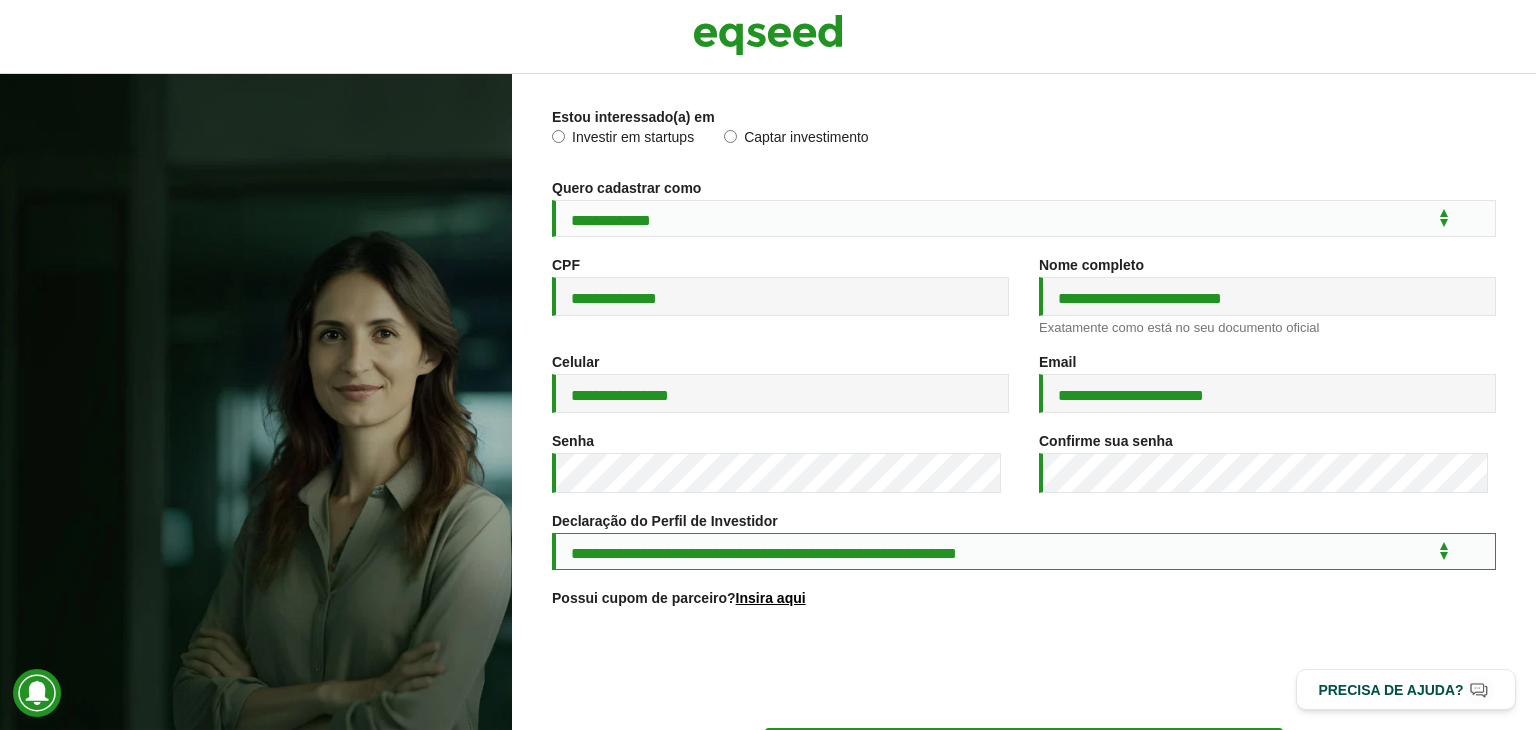 scroll, scrollTop: 0, scrollLeft: 0, axis: both 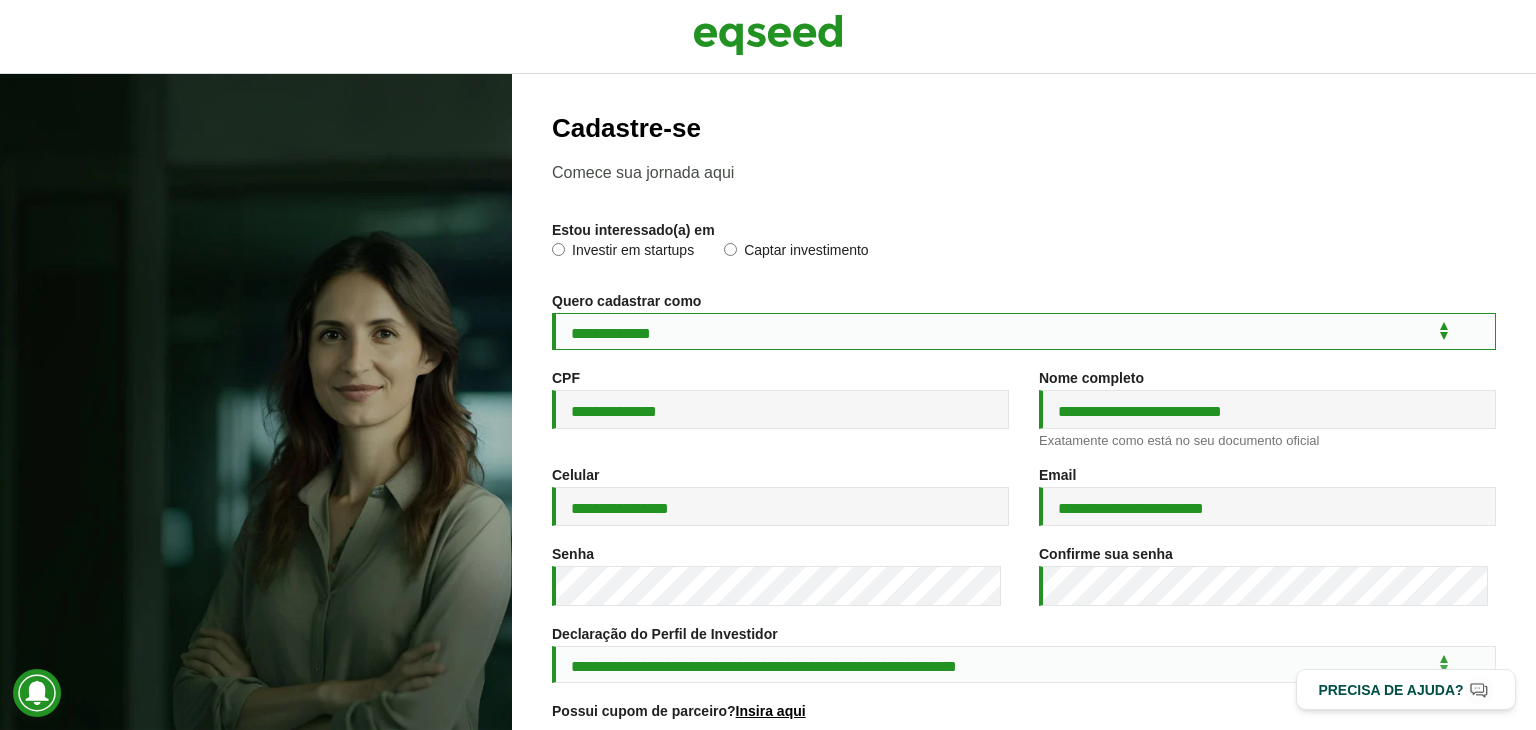 click on "**********" at bounding box center (1024, 331) 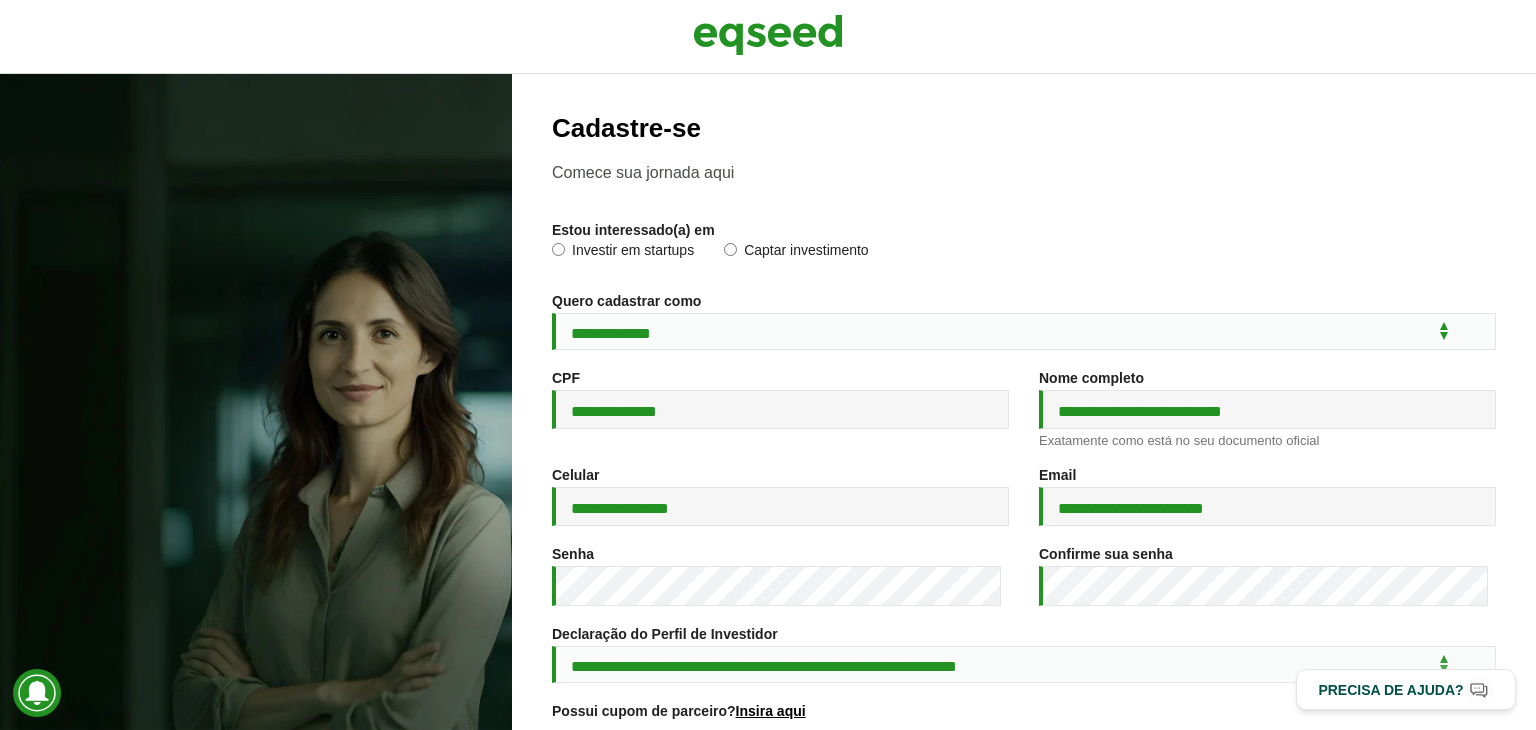 click on "Estou interessado(a) em  *
Investir em startups
Captar investimento" at bounding box center (1024, 247) 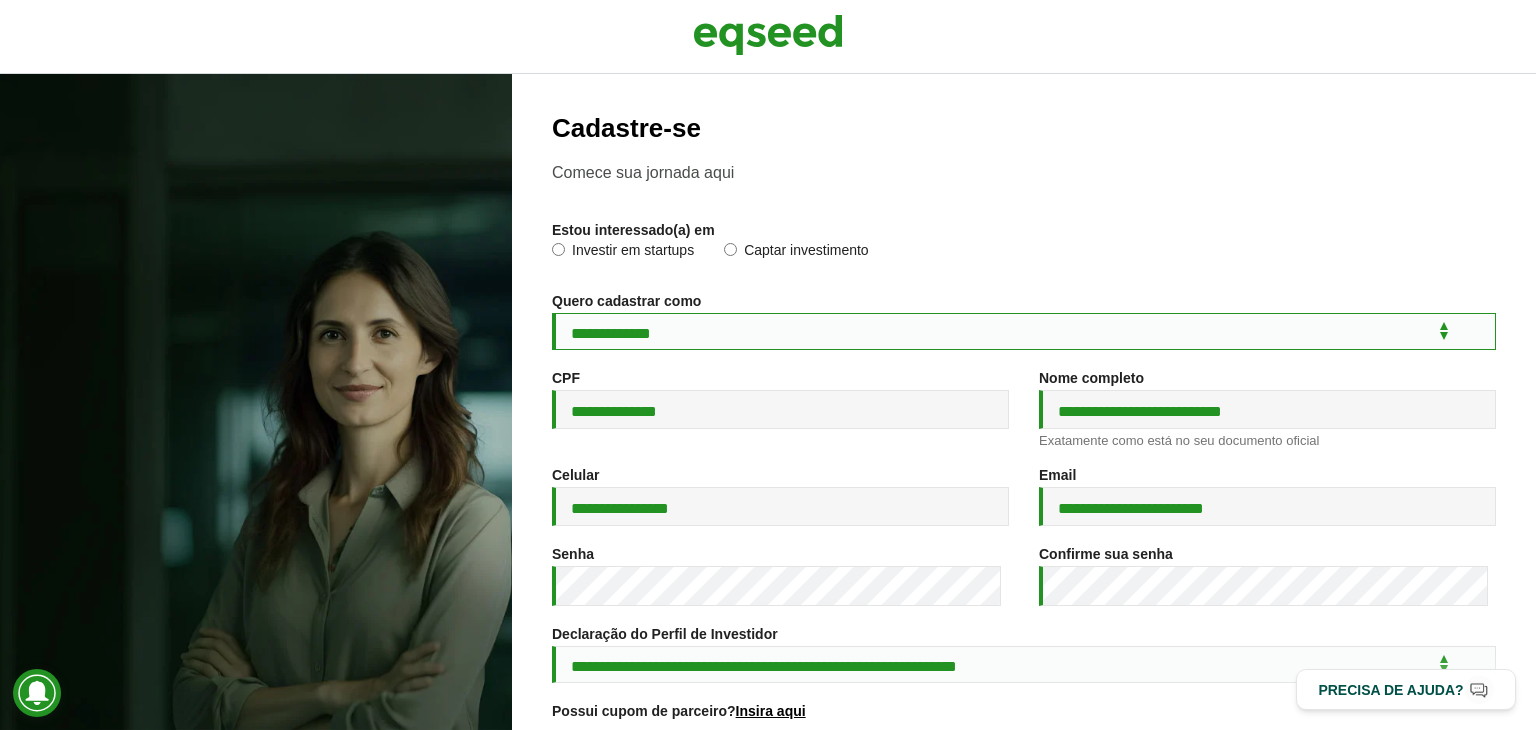 click on "**********" at bounding box center (1024, 331) 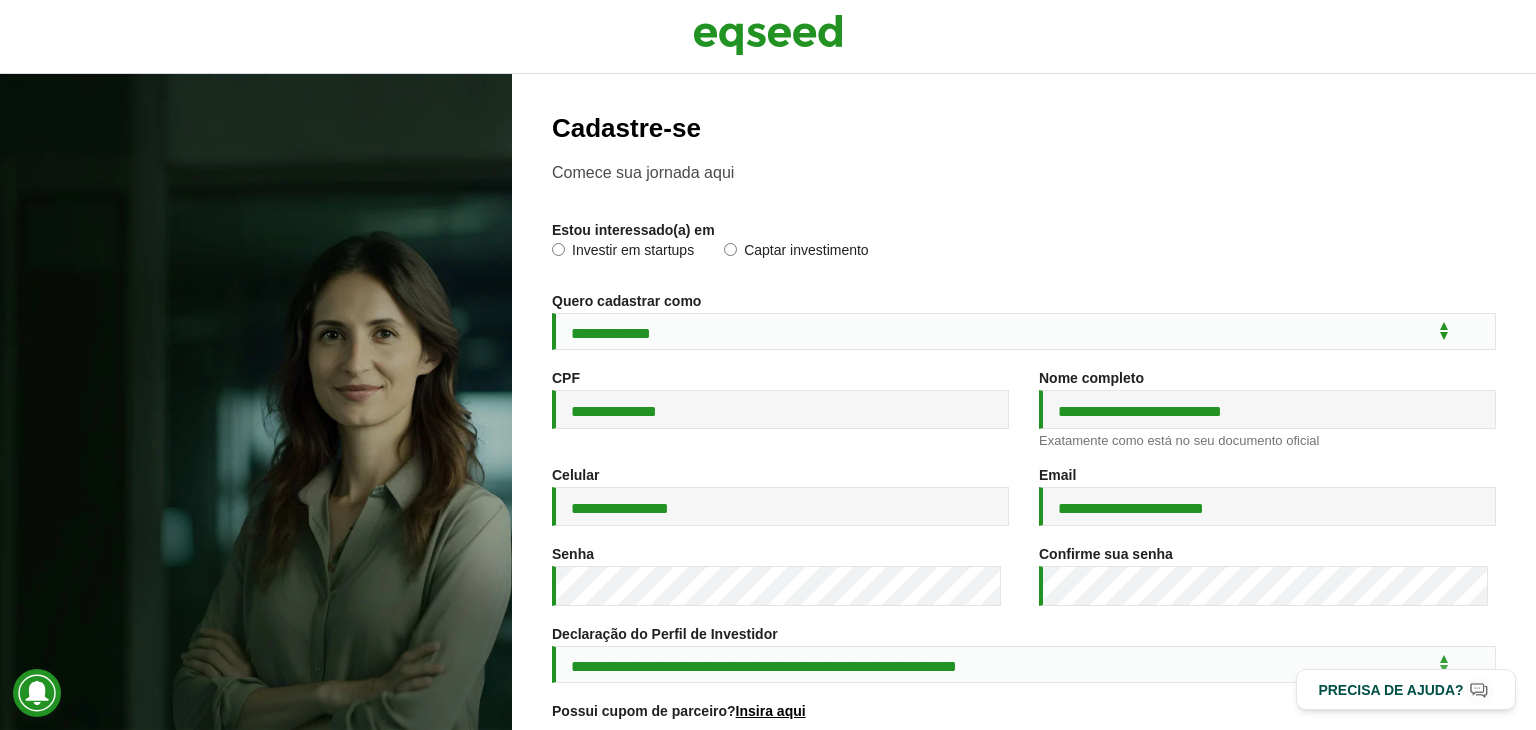 click on "**********" at bounding box center [1024, 532] 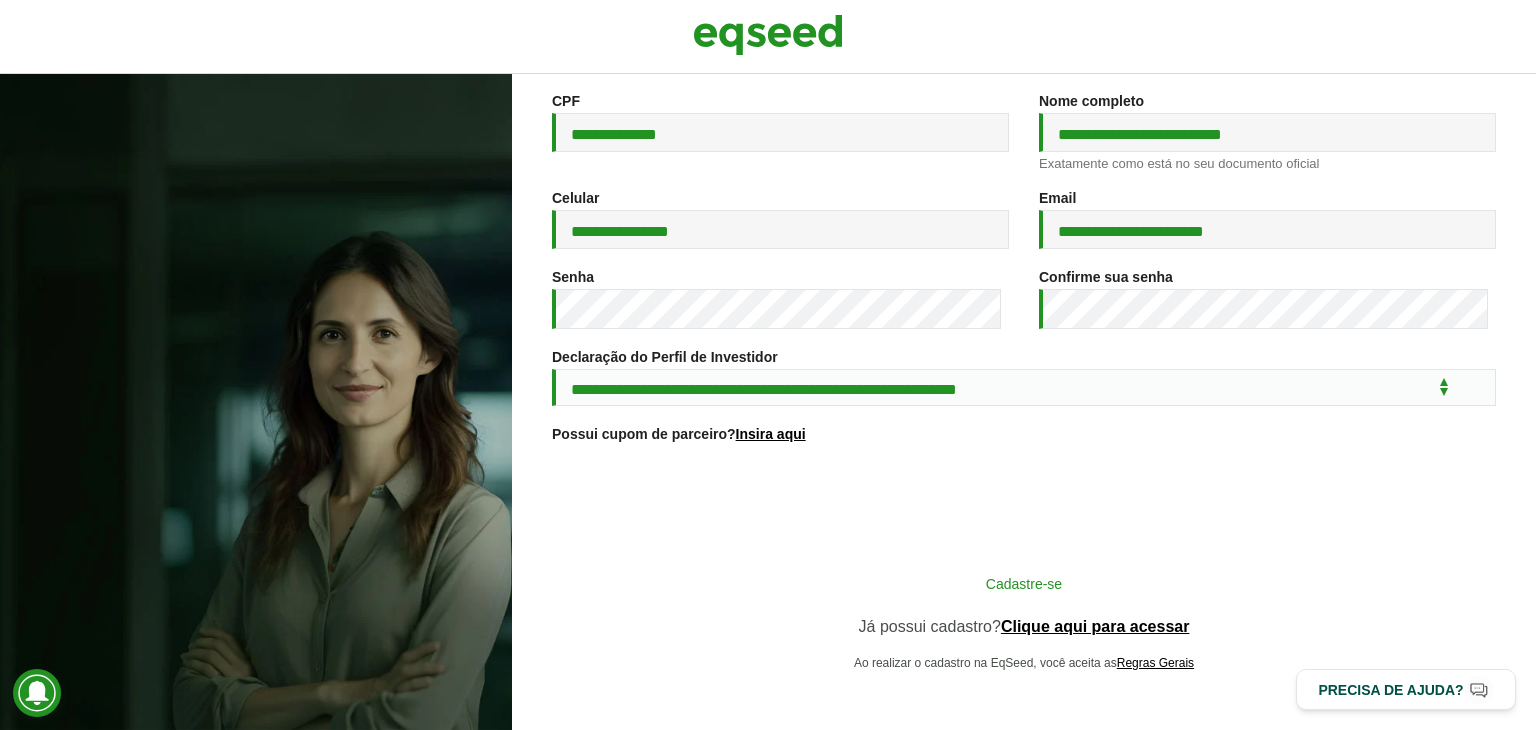 click on "Cadastre-se" at bounding box center (1024, 583) 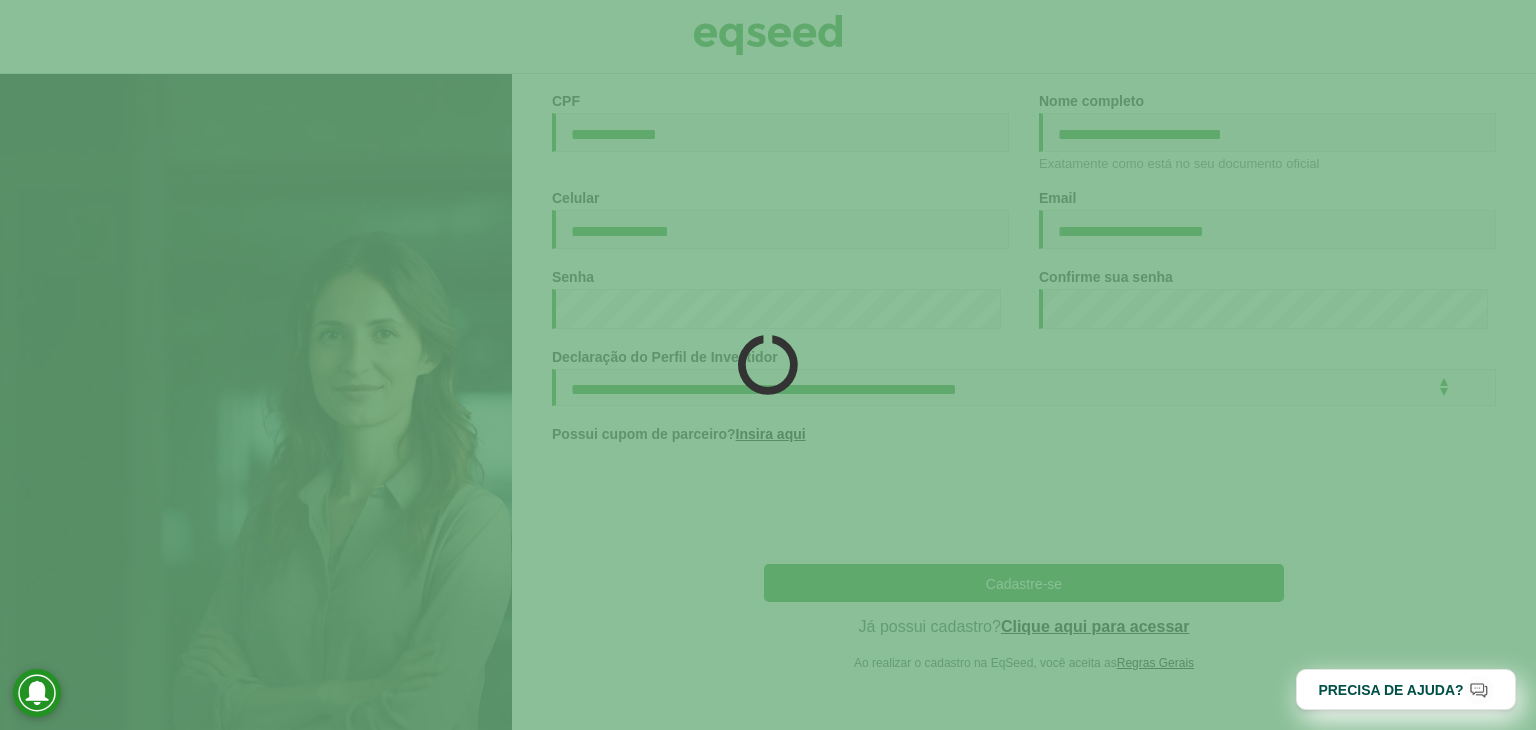 scroll, scrollTop: 294, scrollLeft: 0, axis: vertical 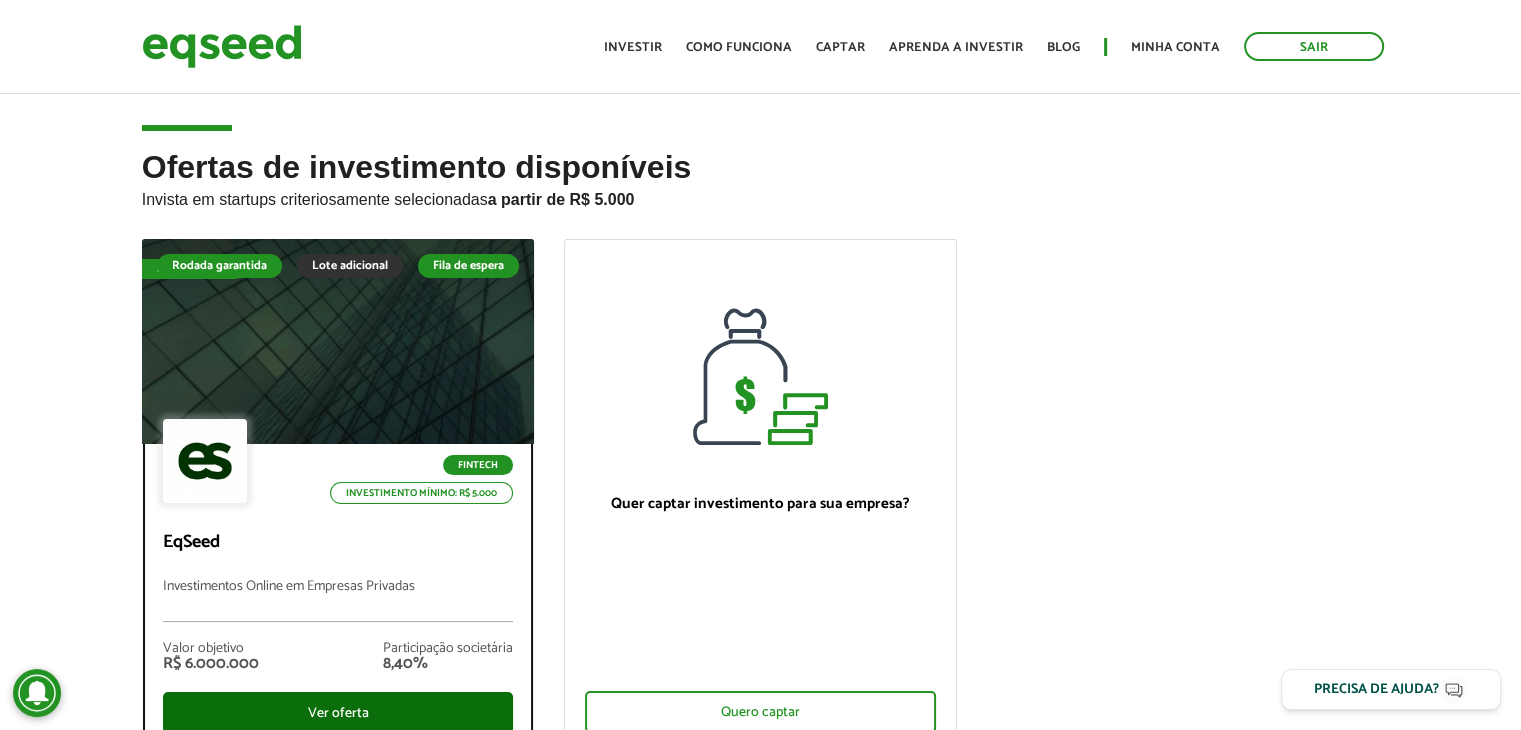 click on "Ver oferta" at bounding box center (338, 713) 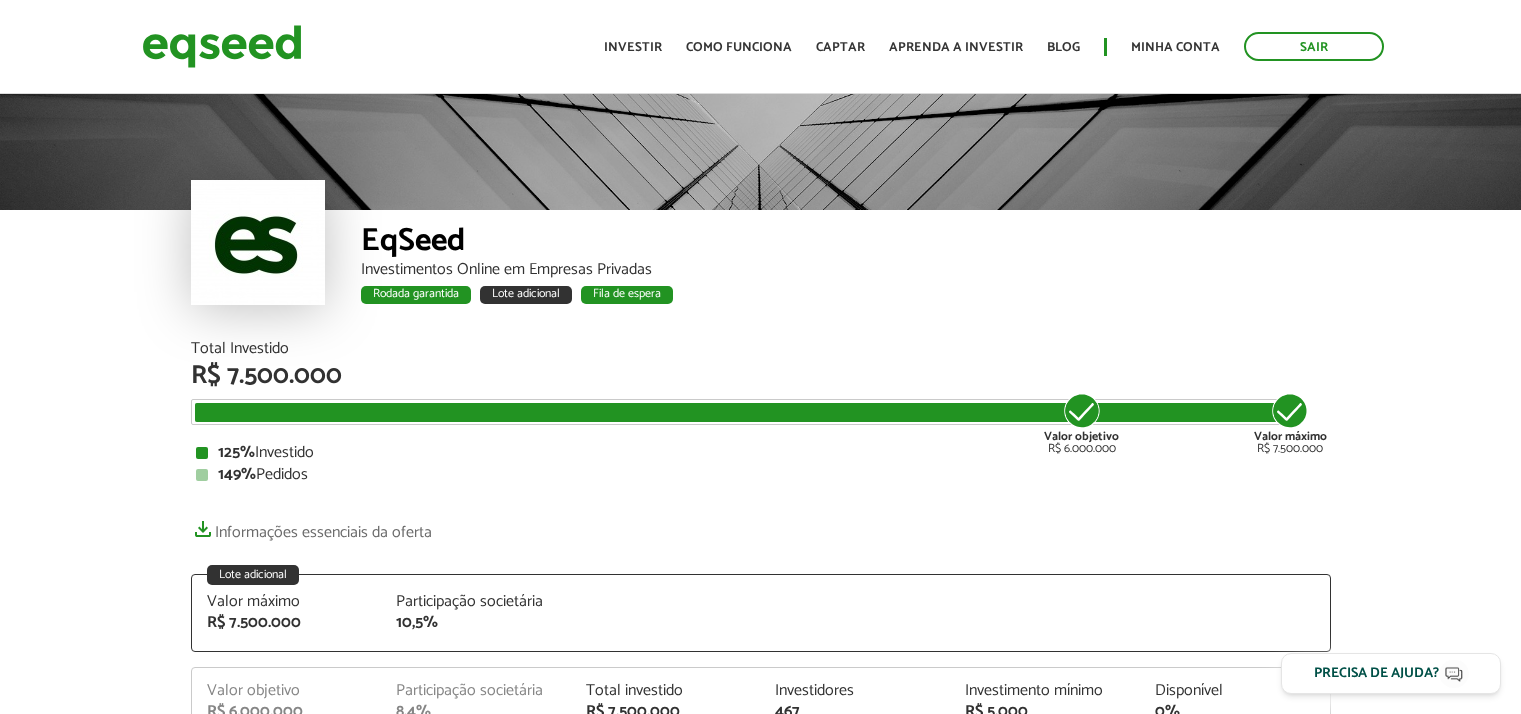 scroll, scrollTop: 0, scrollLeft: 0, axis: both 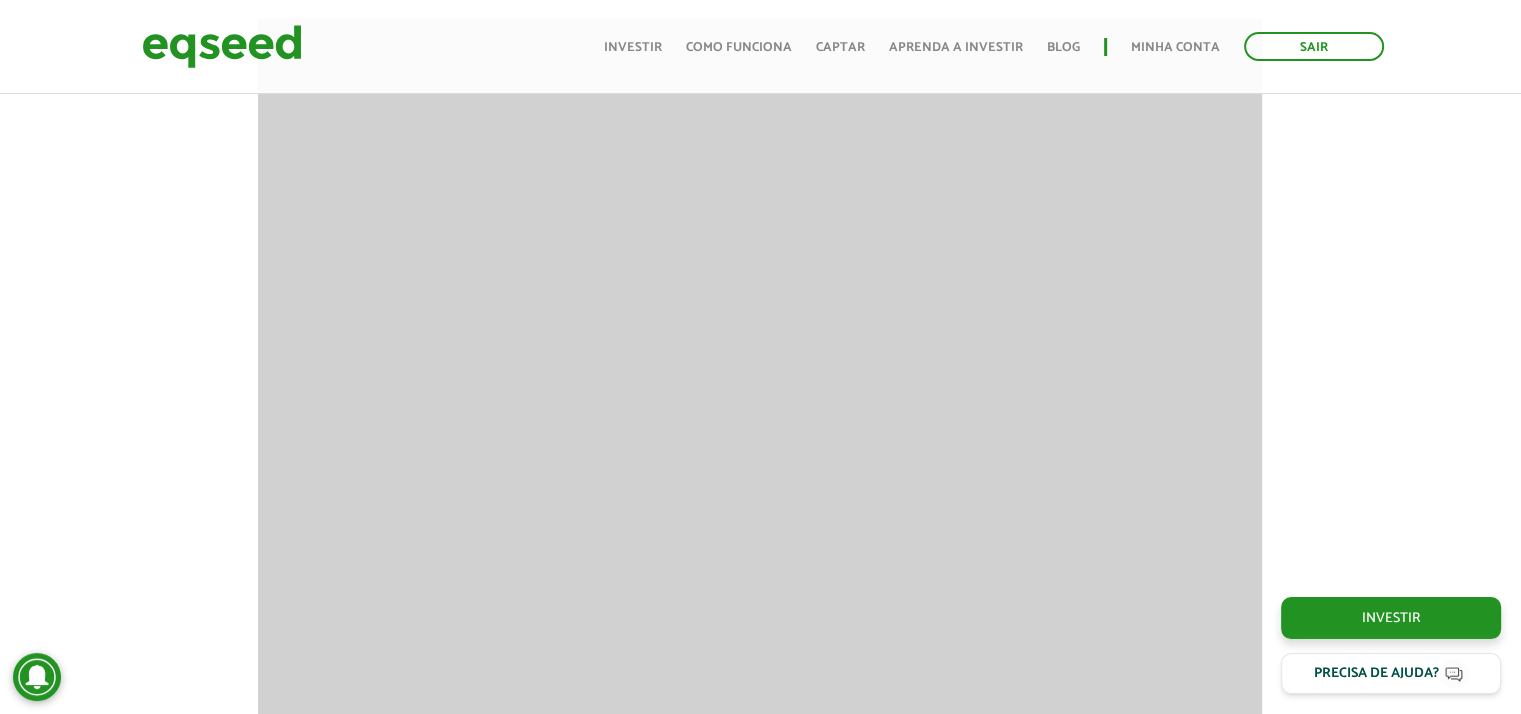 click on "Apresentação aos investidores
BAIXAR APRESENTAÇÃO
Resumo
EqSeed -  Investimentos Online em Empresas Privadas
O Negócio
A  EqSeed   é  uma  plataforma de investime ntos  online   que   conecta investidores  do Brasil inteiro  a startups criteriosamente selecionadas   em  rodadas de investimento de até R$15 milhões.
Por meio da nossa  plataforma, milhares de investidores constr oem  um portfólio diversificado  com  startups criteriosamente selecionadas  n um ambiente digital, seguro e regulado pela CVM (Comissão de Valores Mobiliários) ,  modernizando sua  estratégia de  alocação  patrimonial  com uma classe de ativos  ," at bounding box center [760, 1989] 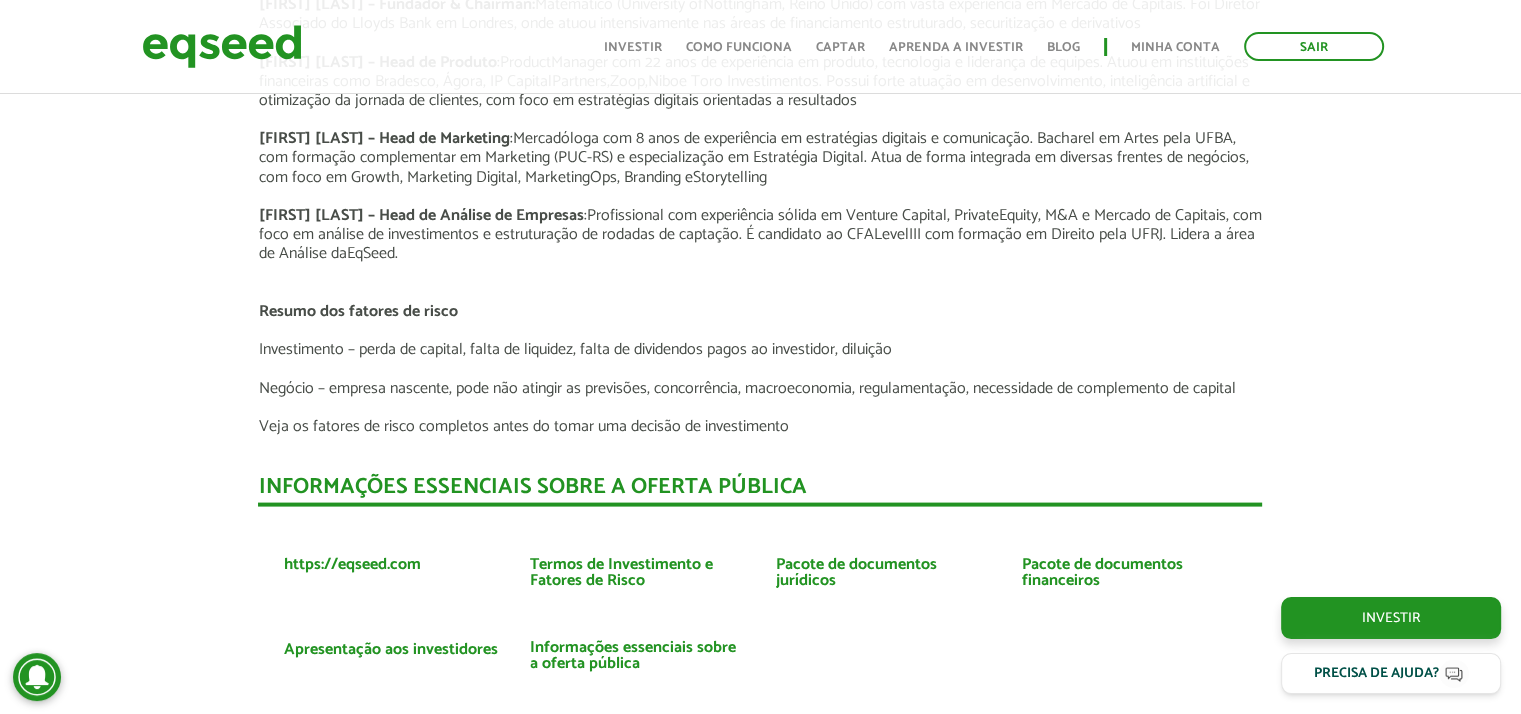 scroll, scrollTop: 4200, scrollLeft: 0, axis: vertical 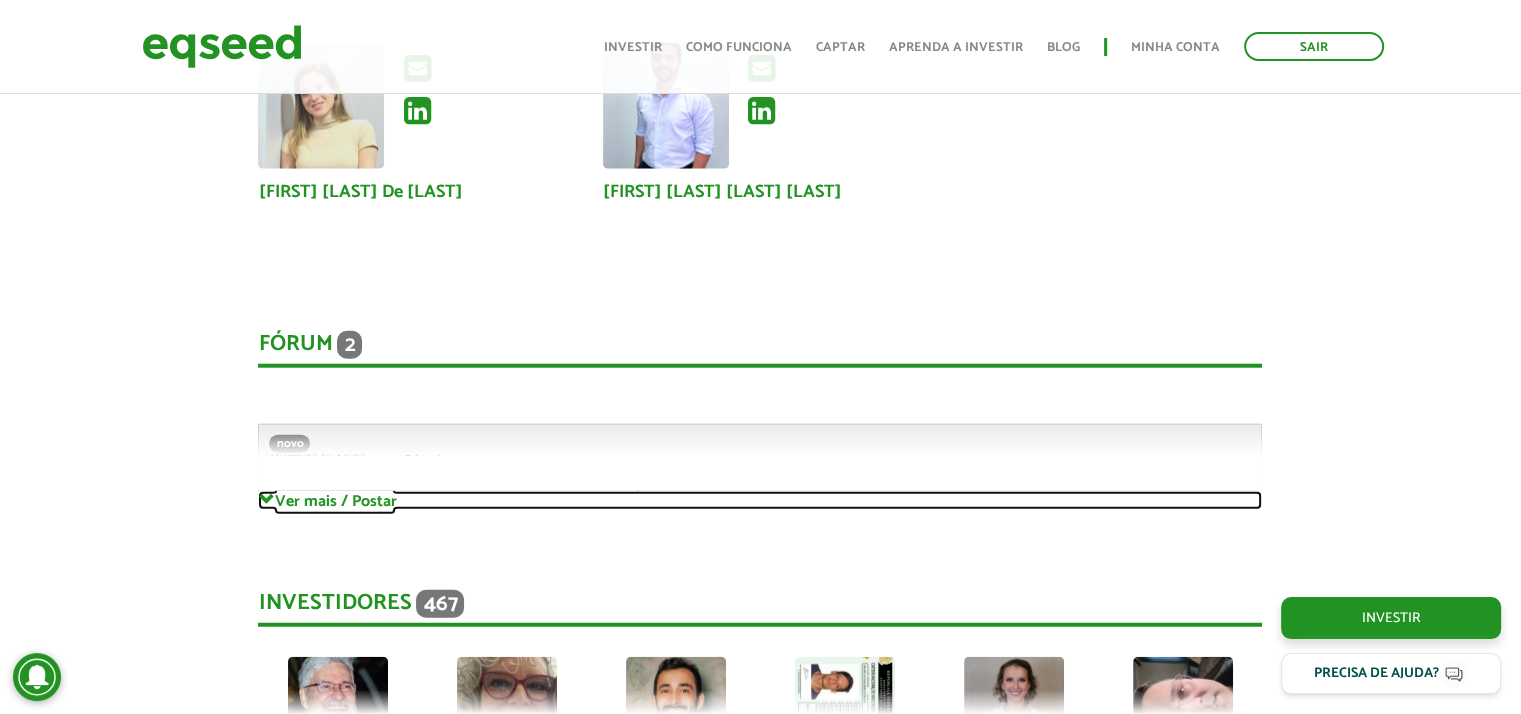 click on "Ver mais / Postar" at bounding box center (760, 500) 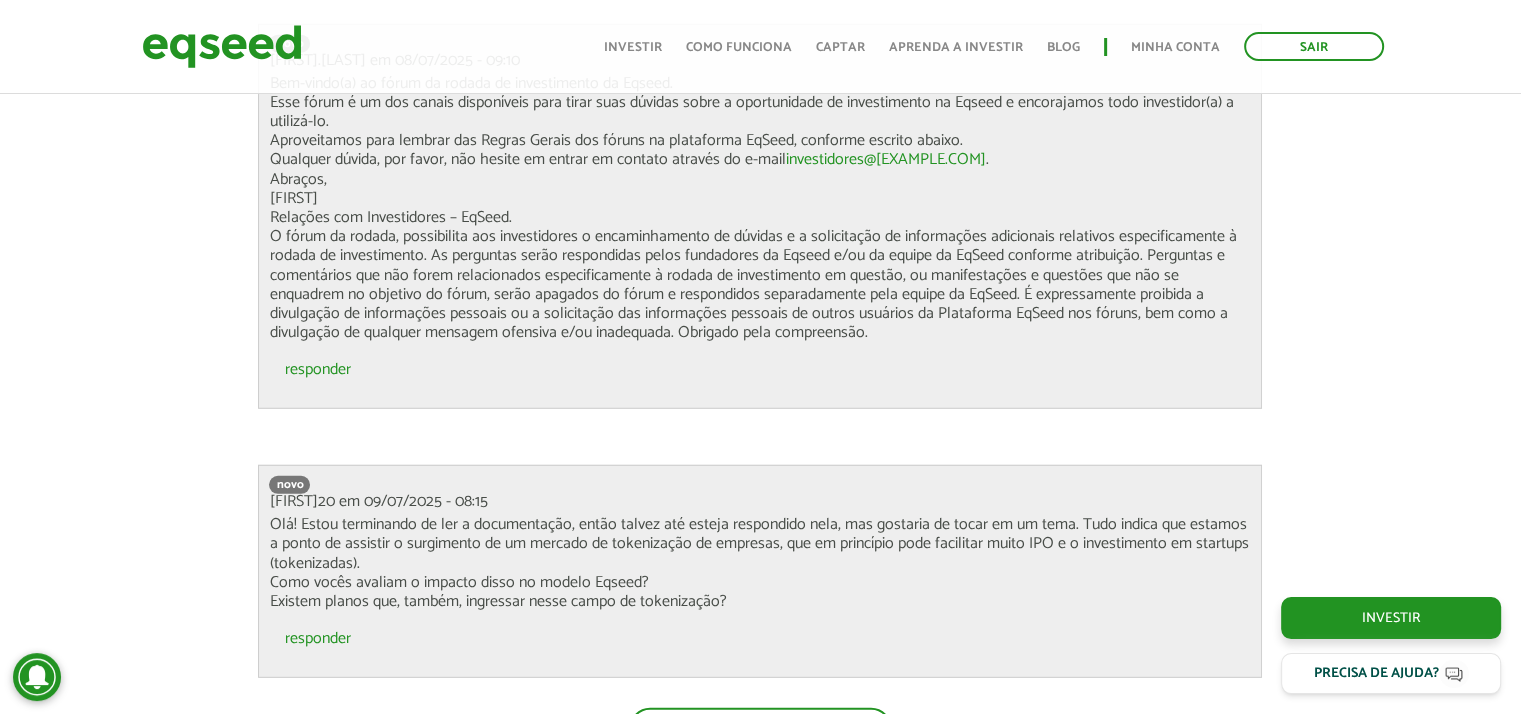 scroll, scrollTop: 6000, scrollLeft: 0, axis: vertical 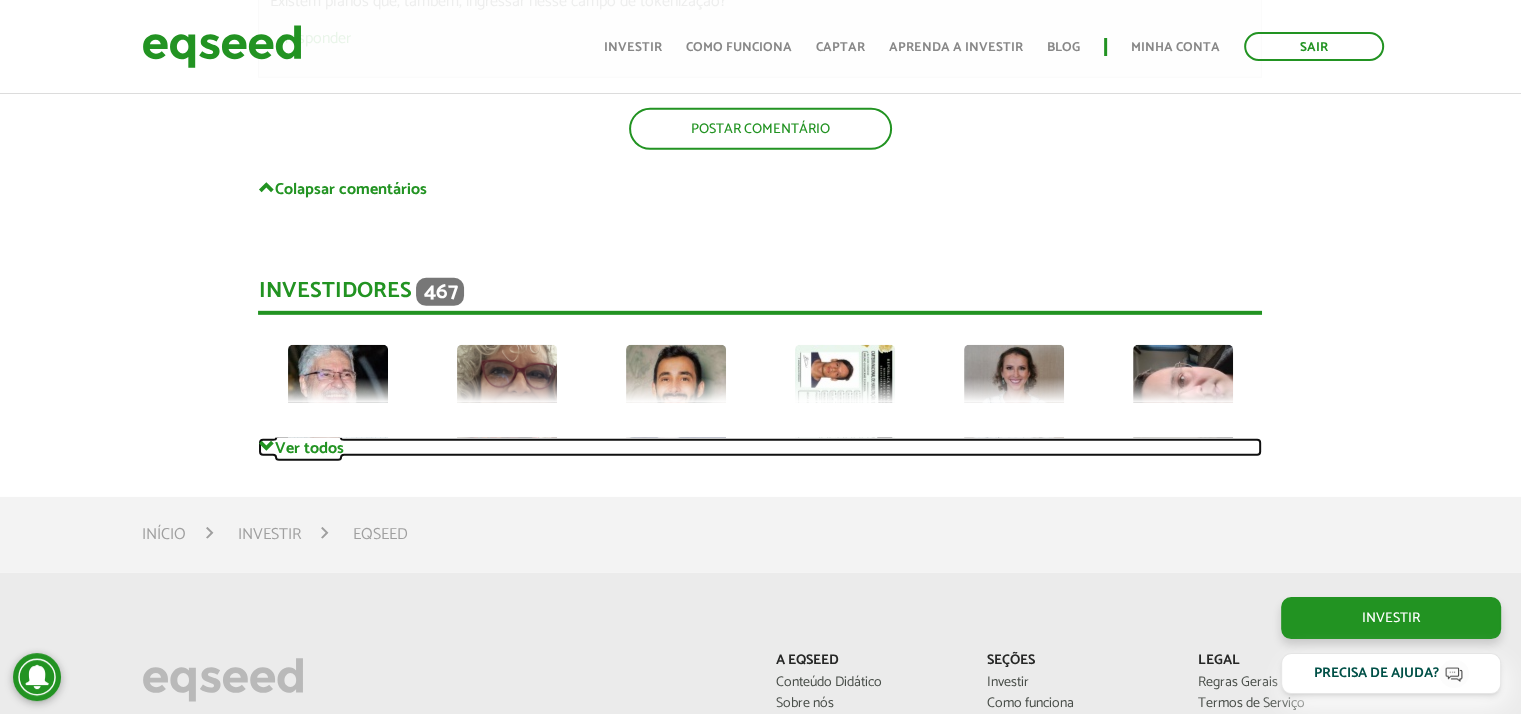 click on "Ver todos" at bounding box center [760, 447] 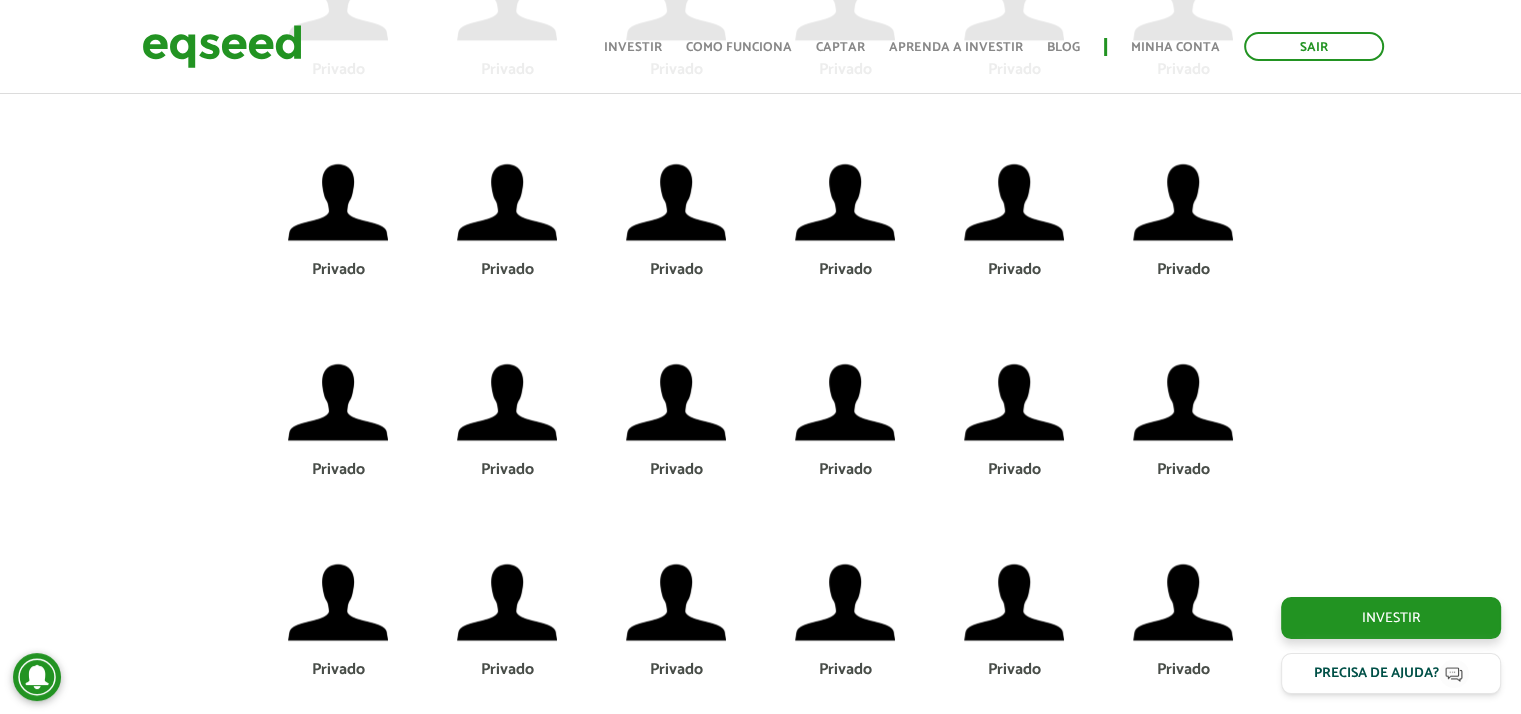 scroll, scrollTop: 10400, scrollLeft: 0, axis: vertical 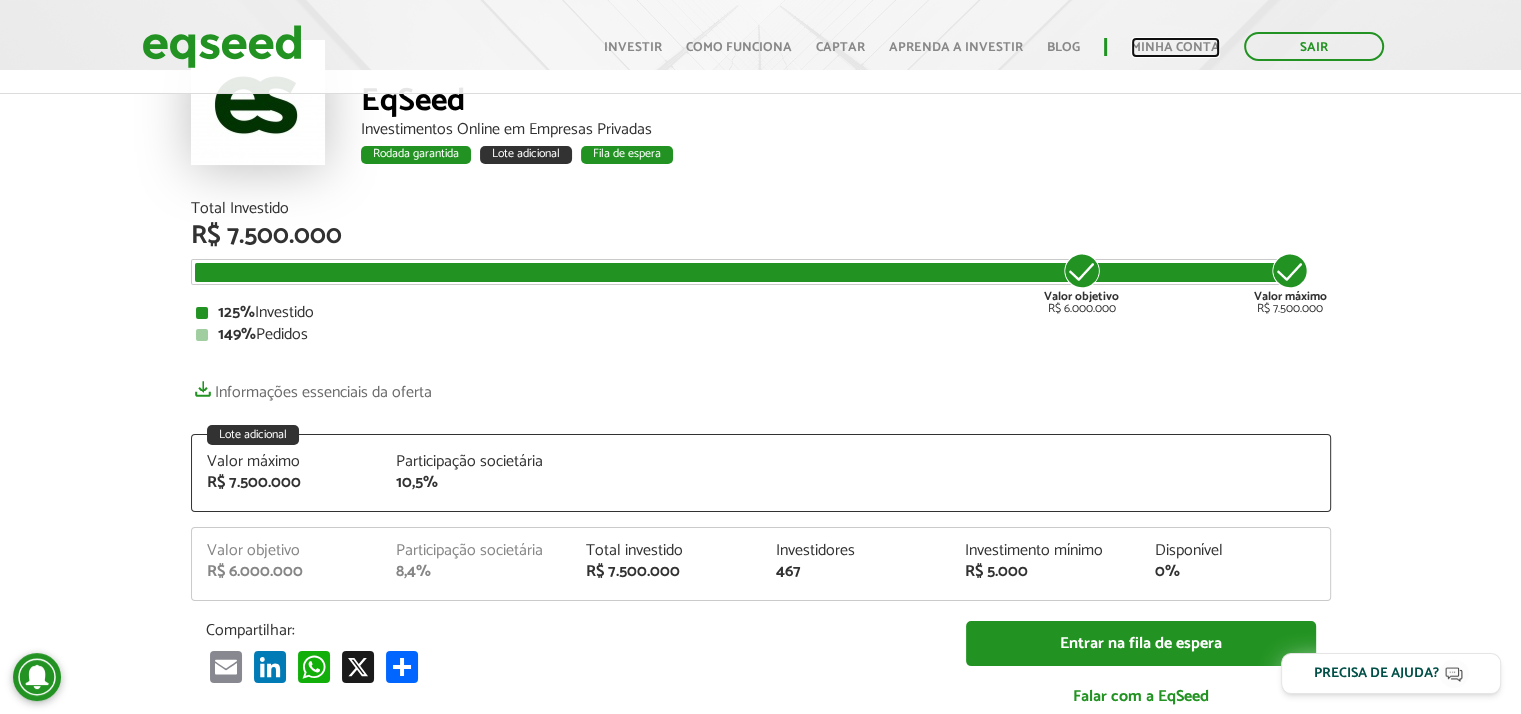 click on "Minha conta" at bounding box center (1175, 47) 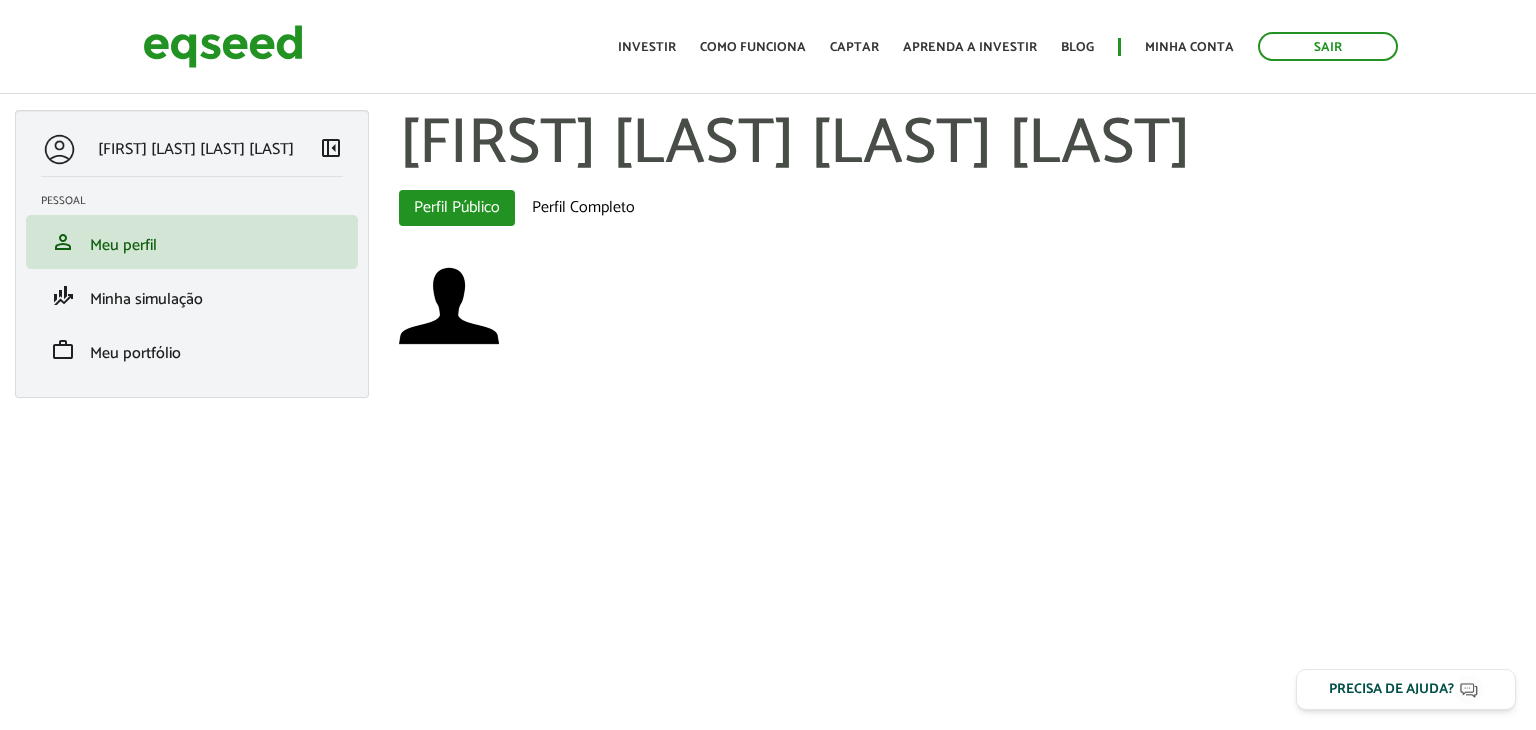 scroll, scrollTop: 0, scrollLeft: 0, axis: both 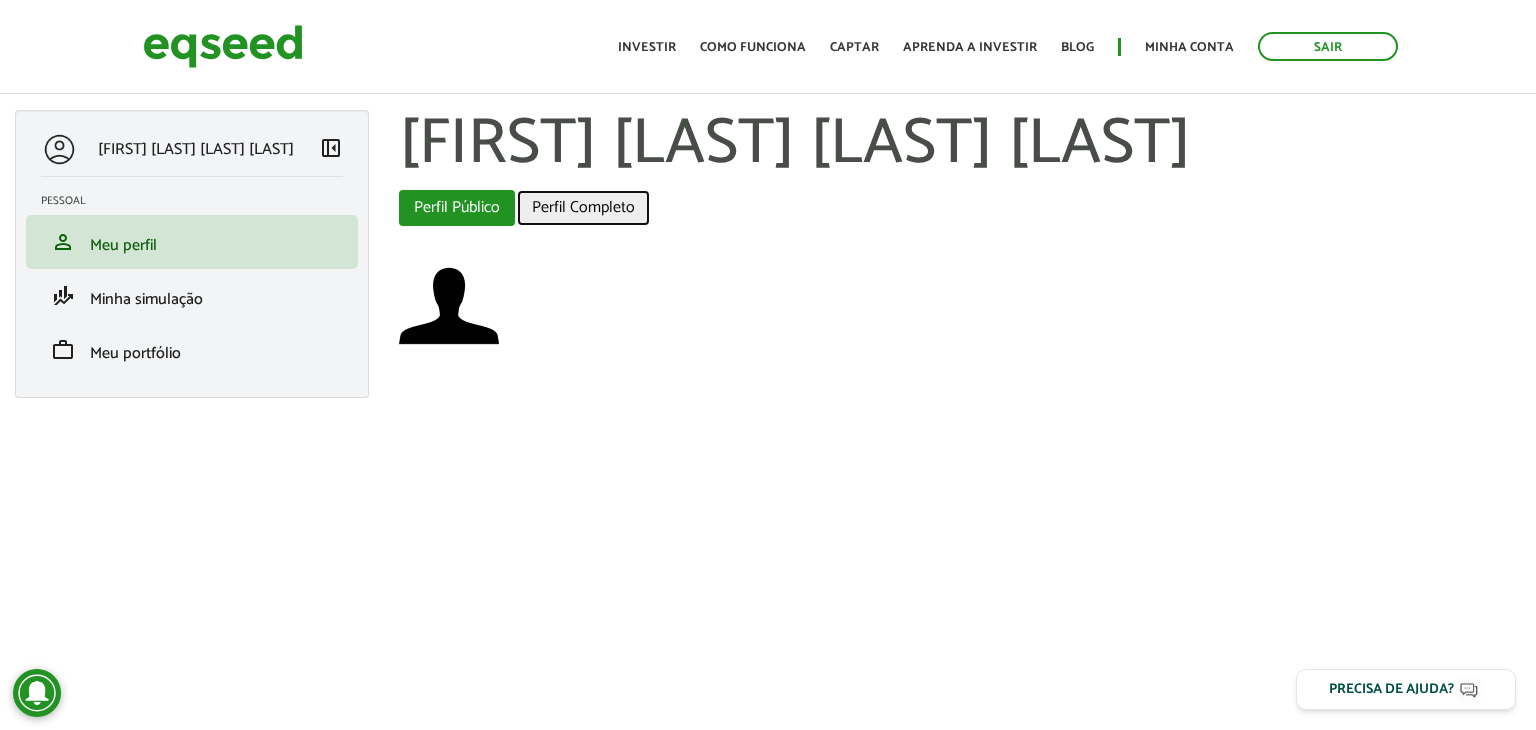 click on "Perfil Completo" at bounding box center [583, 208] 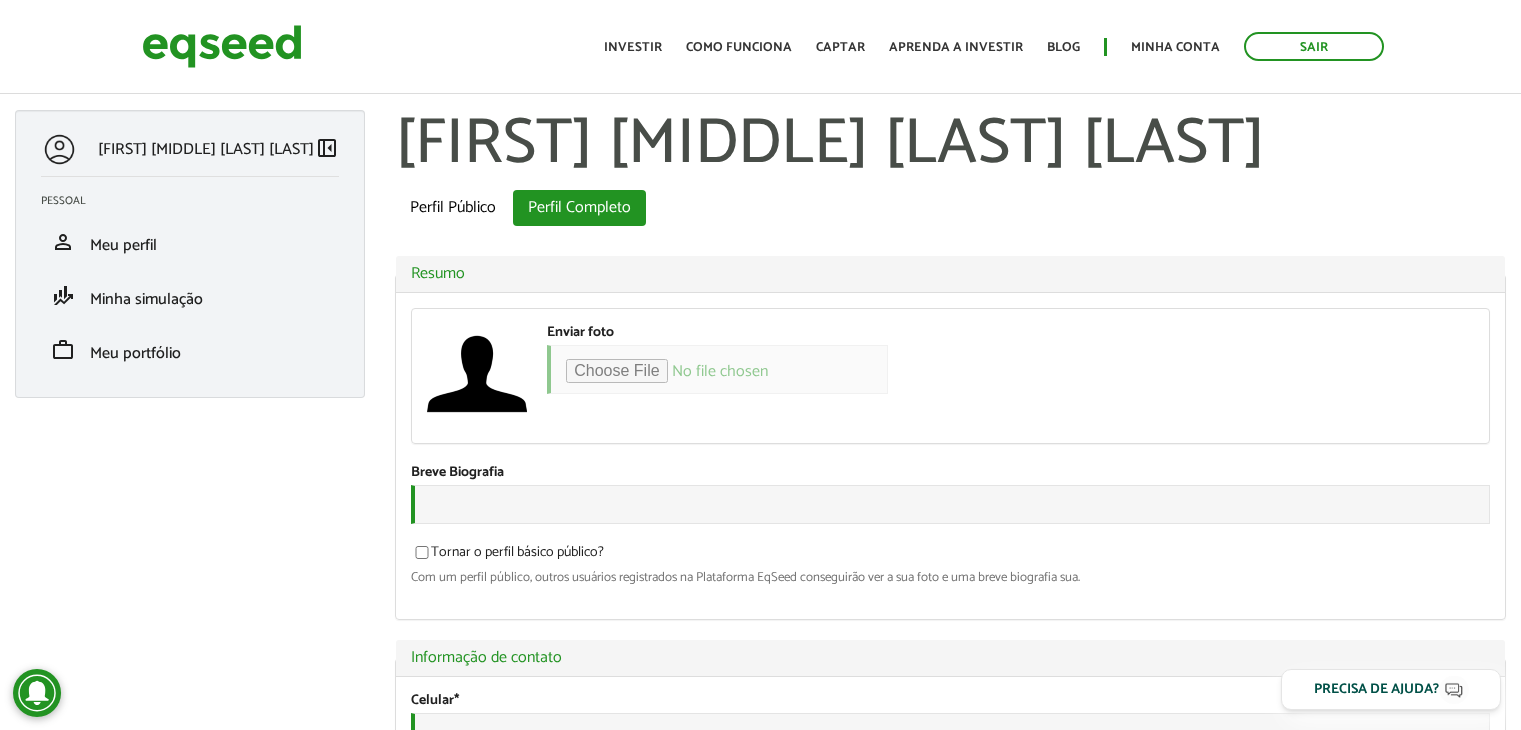 scroll, scrollTop: 0, scrollLeft: 0, axis: both 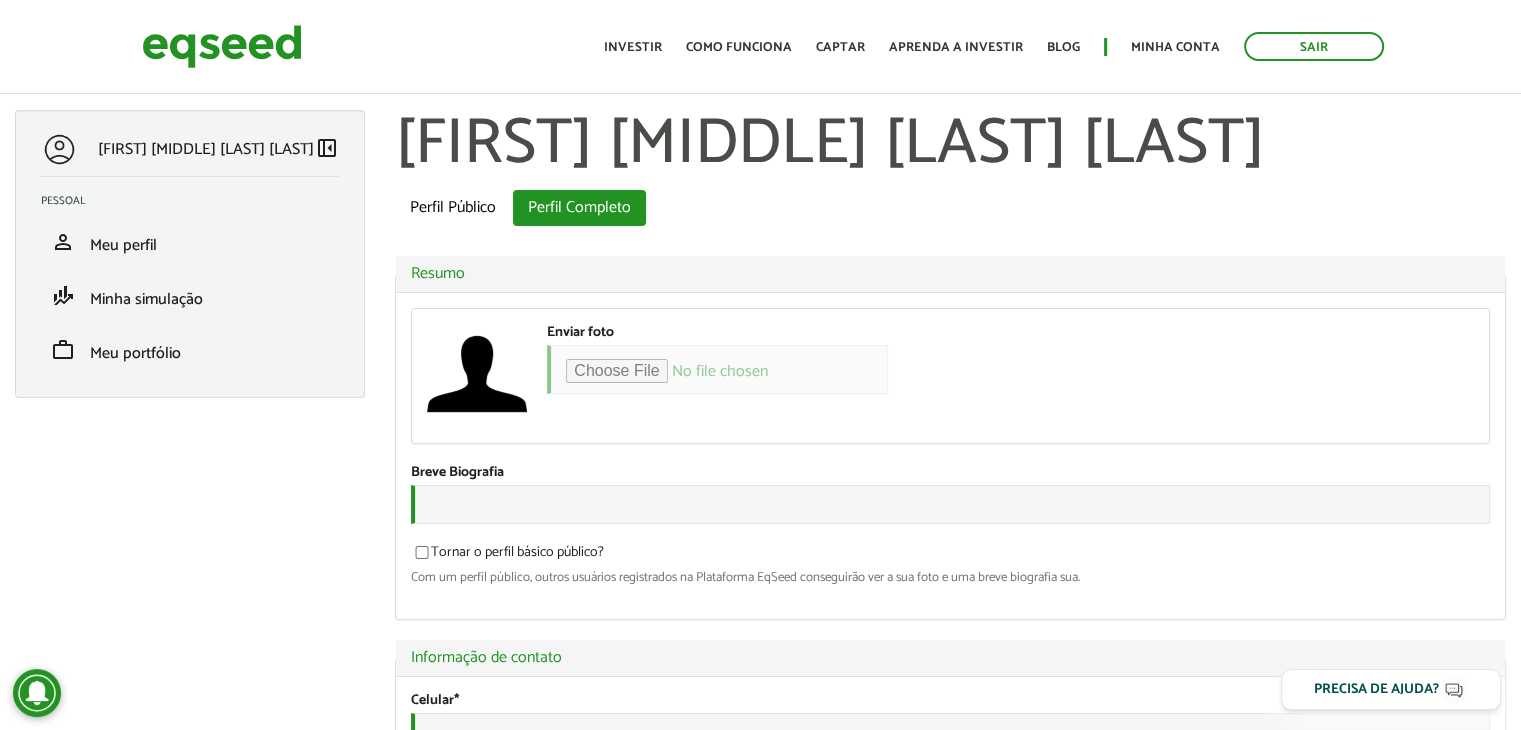 click on "Toggle navigation
Início
Investir
Como funciona
Captar
Aprenda a investir
Blog
Minha conta
Sair" at bounding box center (994, 46) 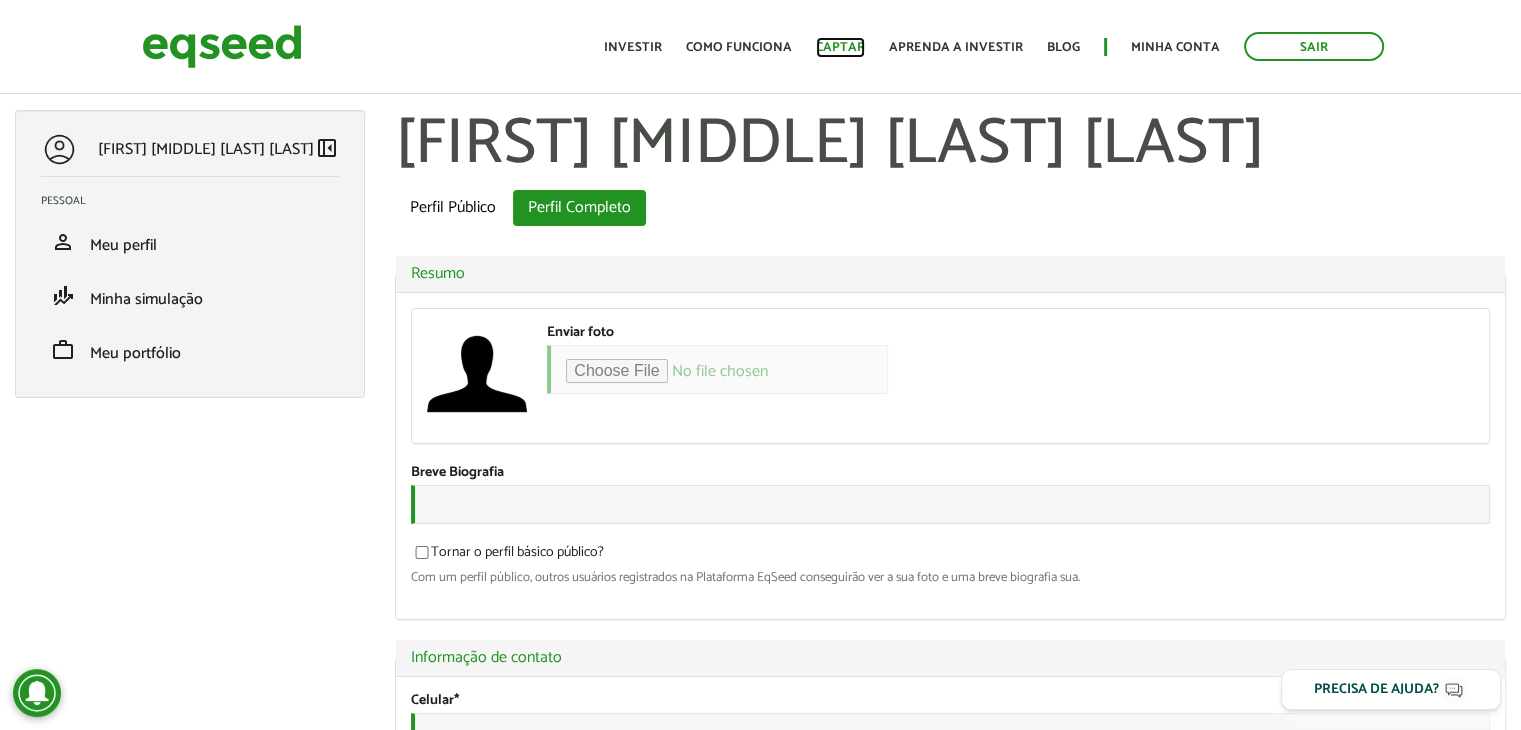 click on "Captar" at bounding box center [840, 47] 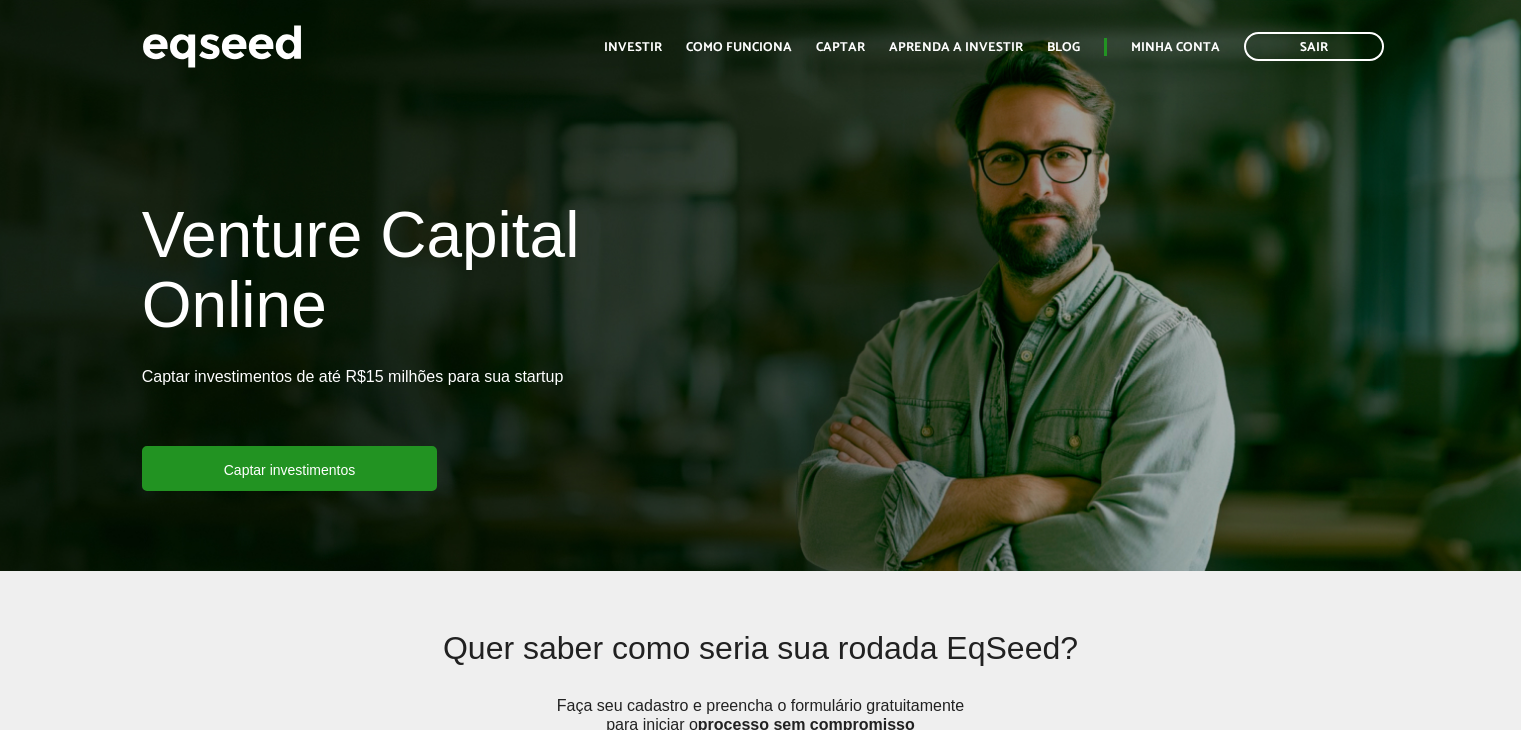 scroll, scrollTop: 0, scrollLeft: 0, axis: both 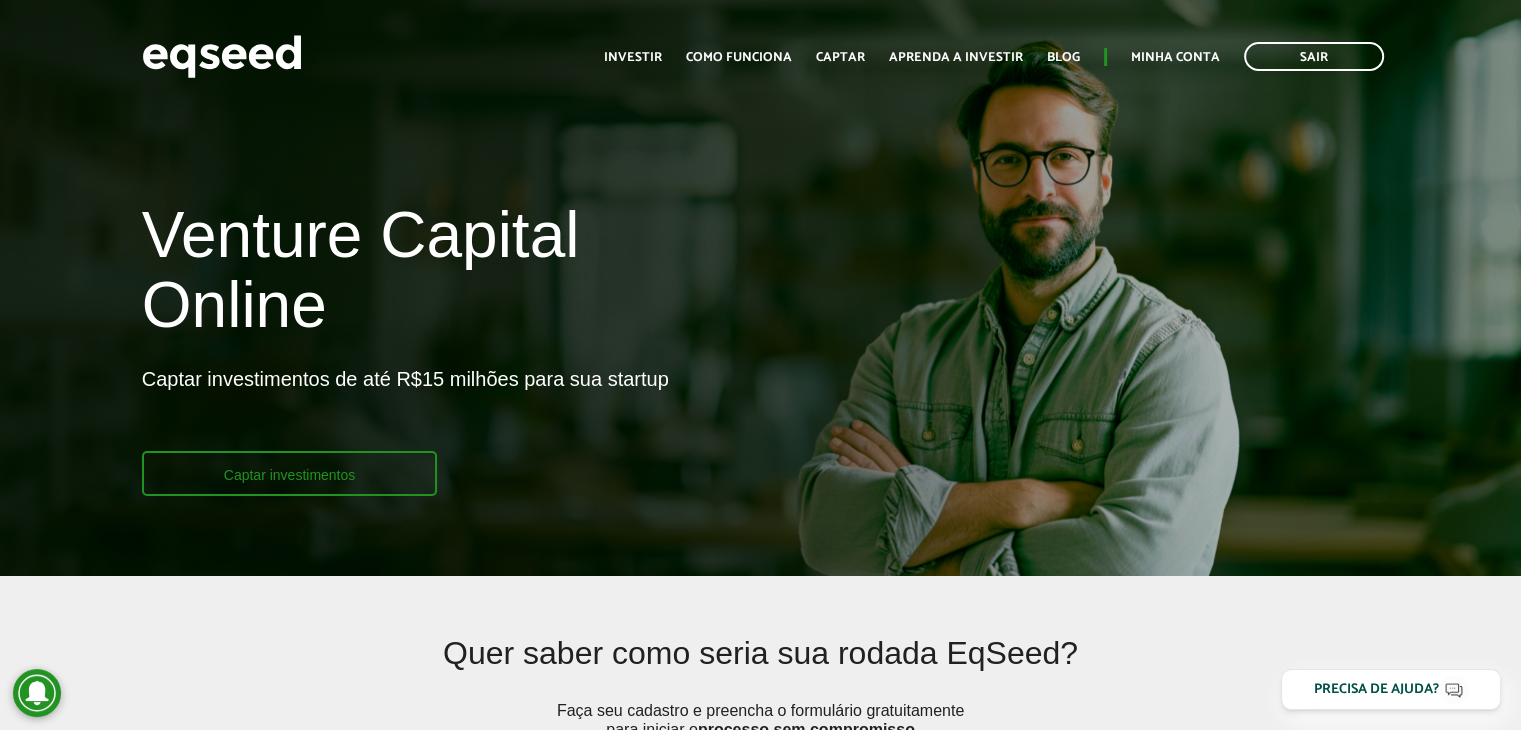 click on "Captar investimentos" at bounding box center [290, 473] 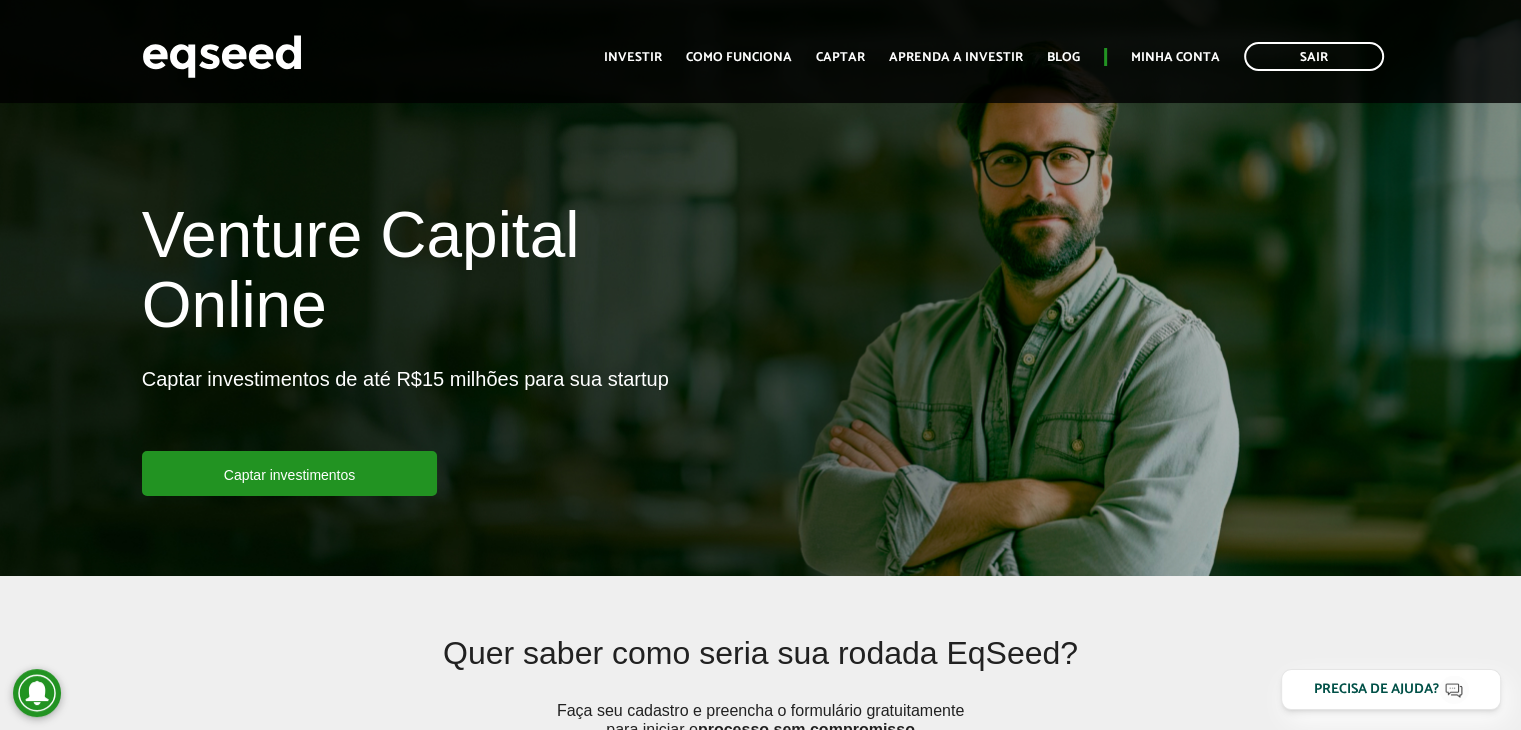 scroll, scrollTop: 400, scrollLeft: 0, axis: vertical 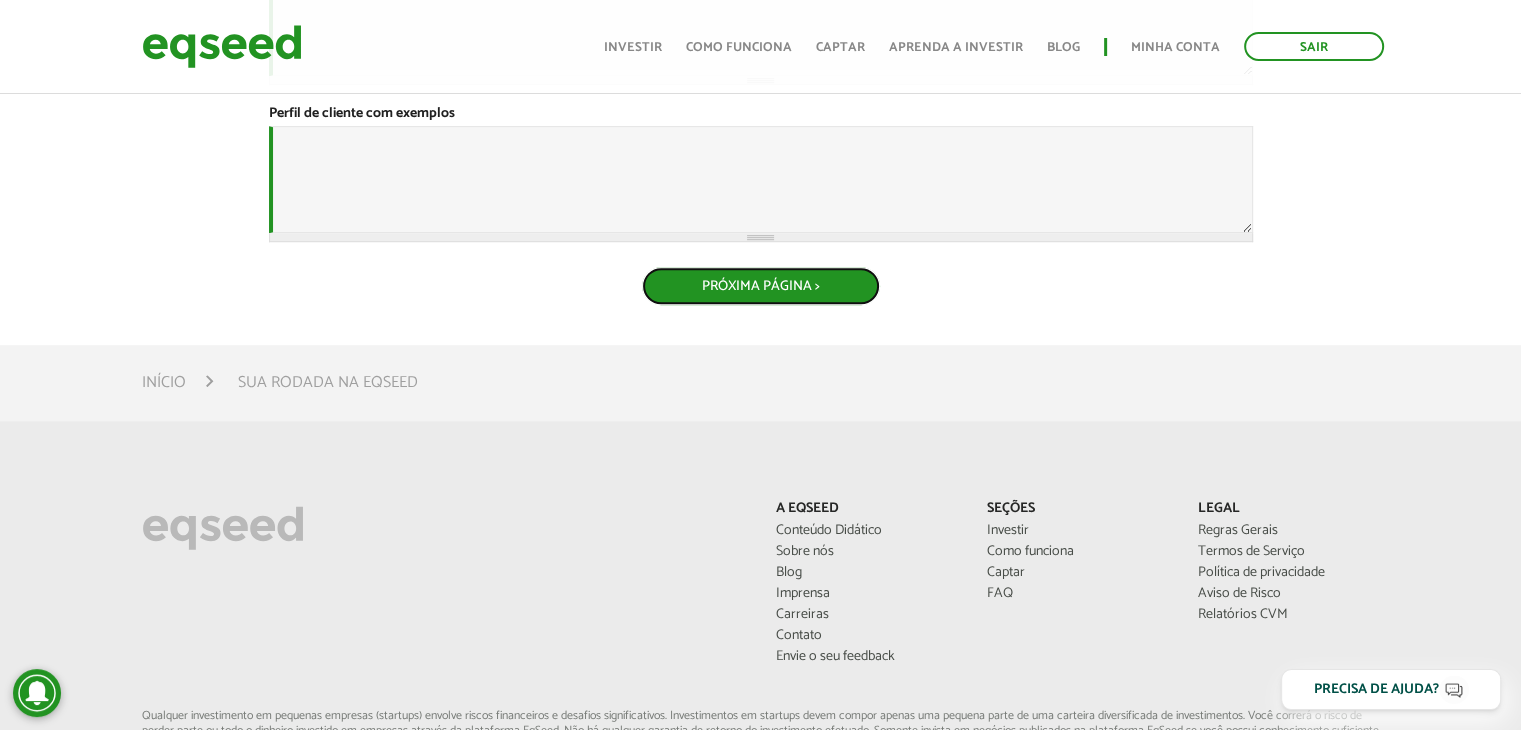 click on "Próxima Página >" at bounding box center [761, 286] 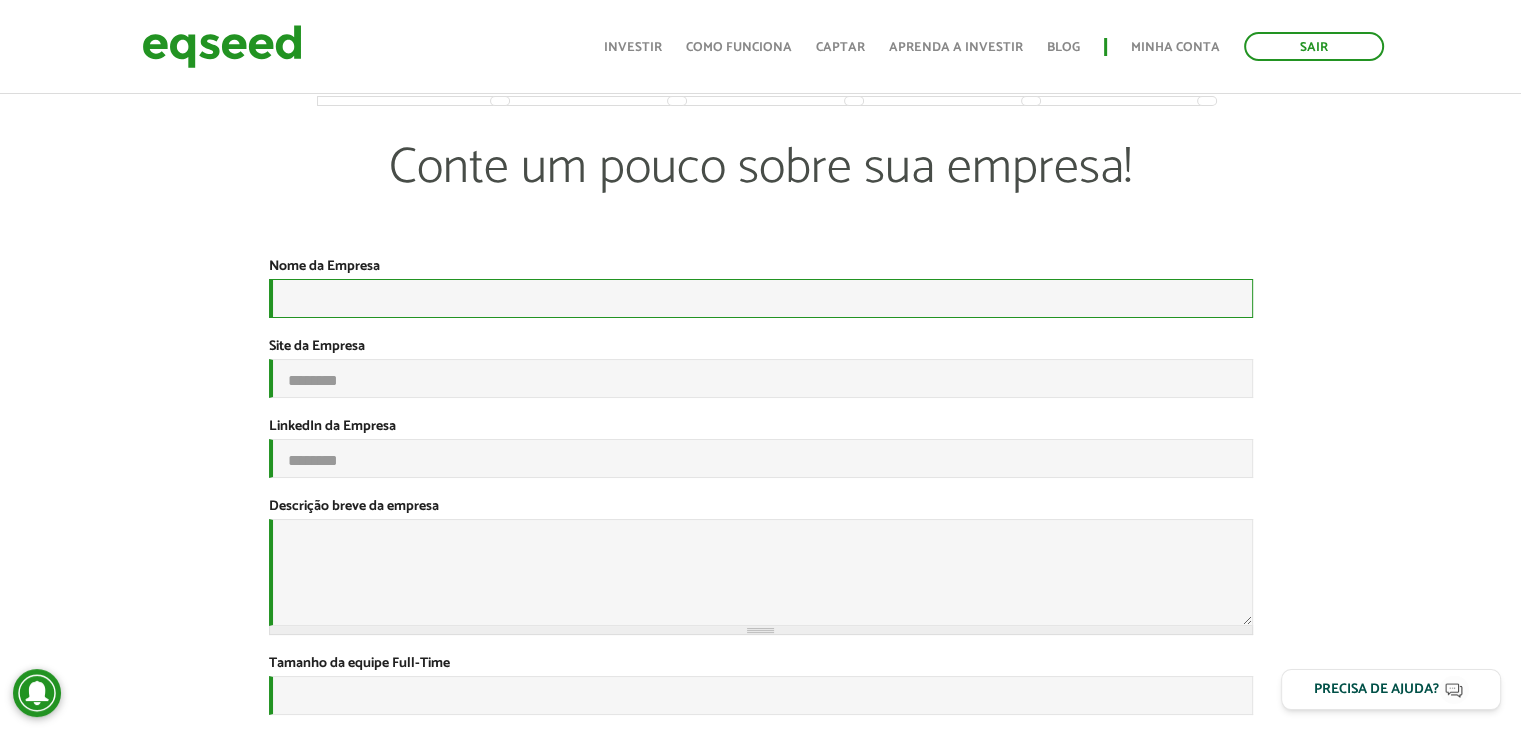 scroll, scrollTop: 500, scrollLeft: 0, axis: vertical 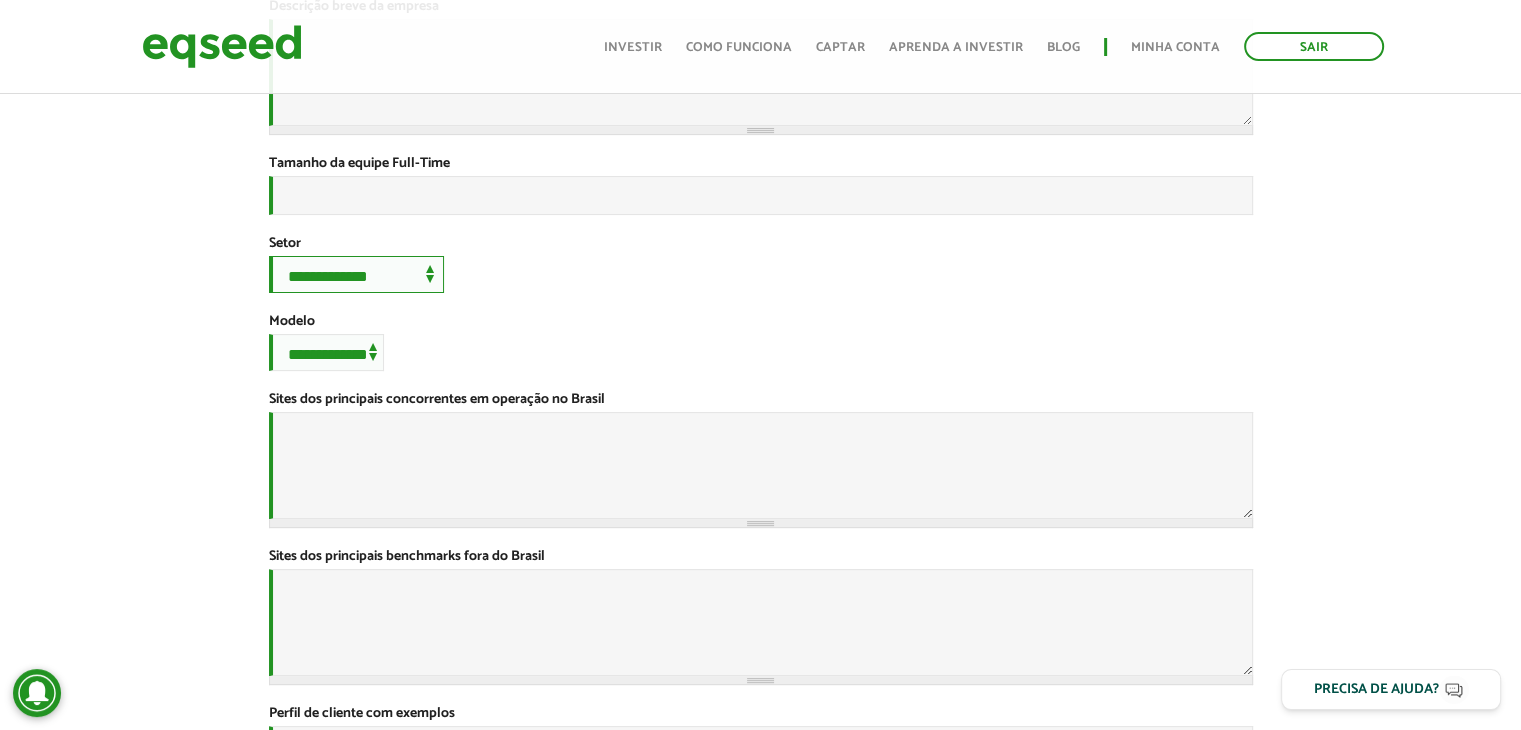 click on "**********" at bounding box center [356, 274] 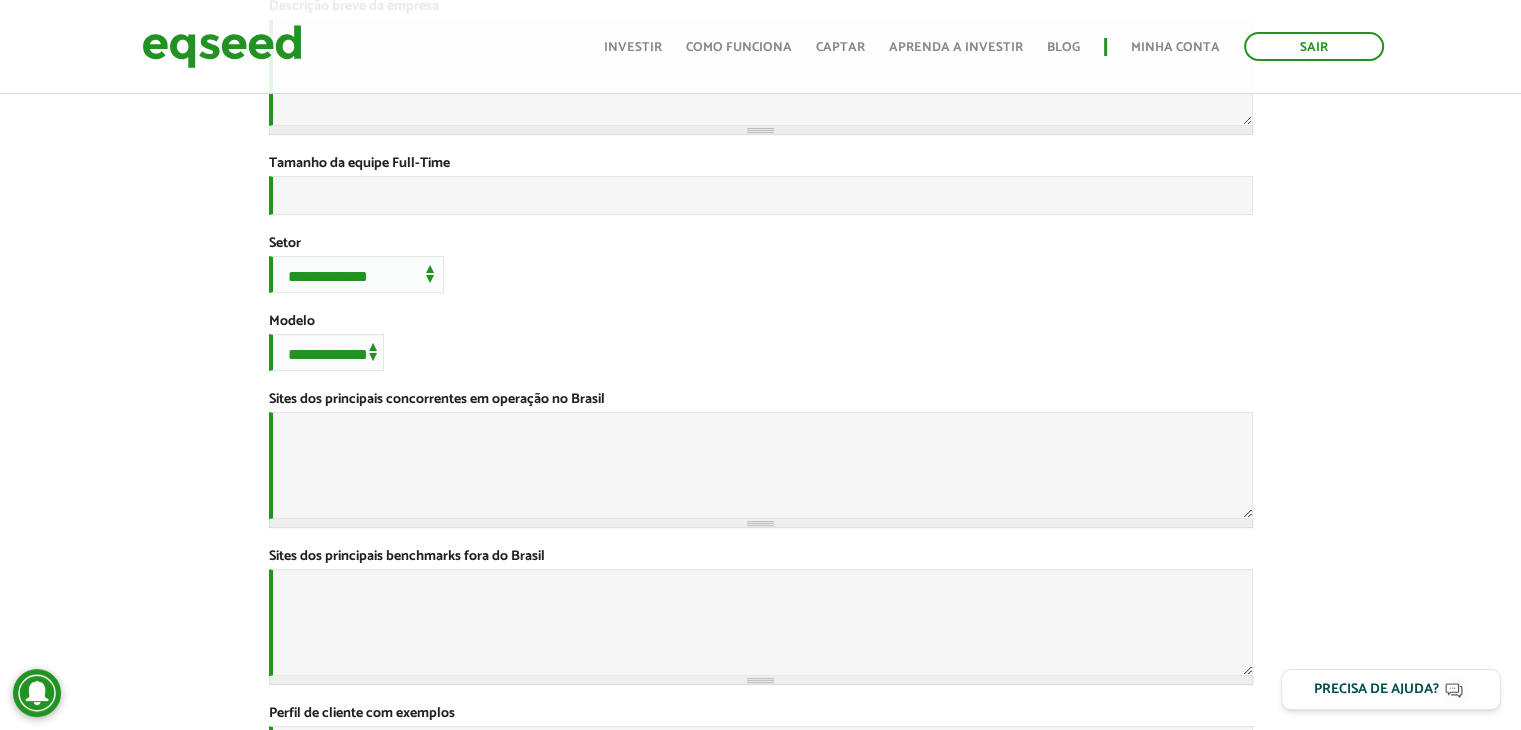 click on "**********" at bounding box center (760, 249) 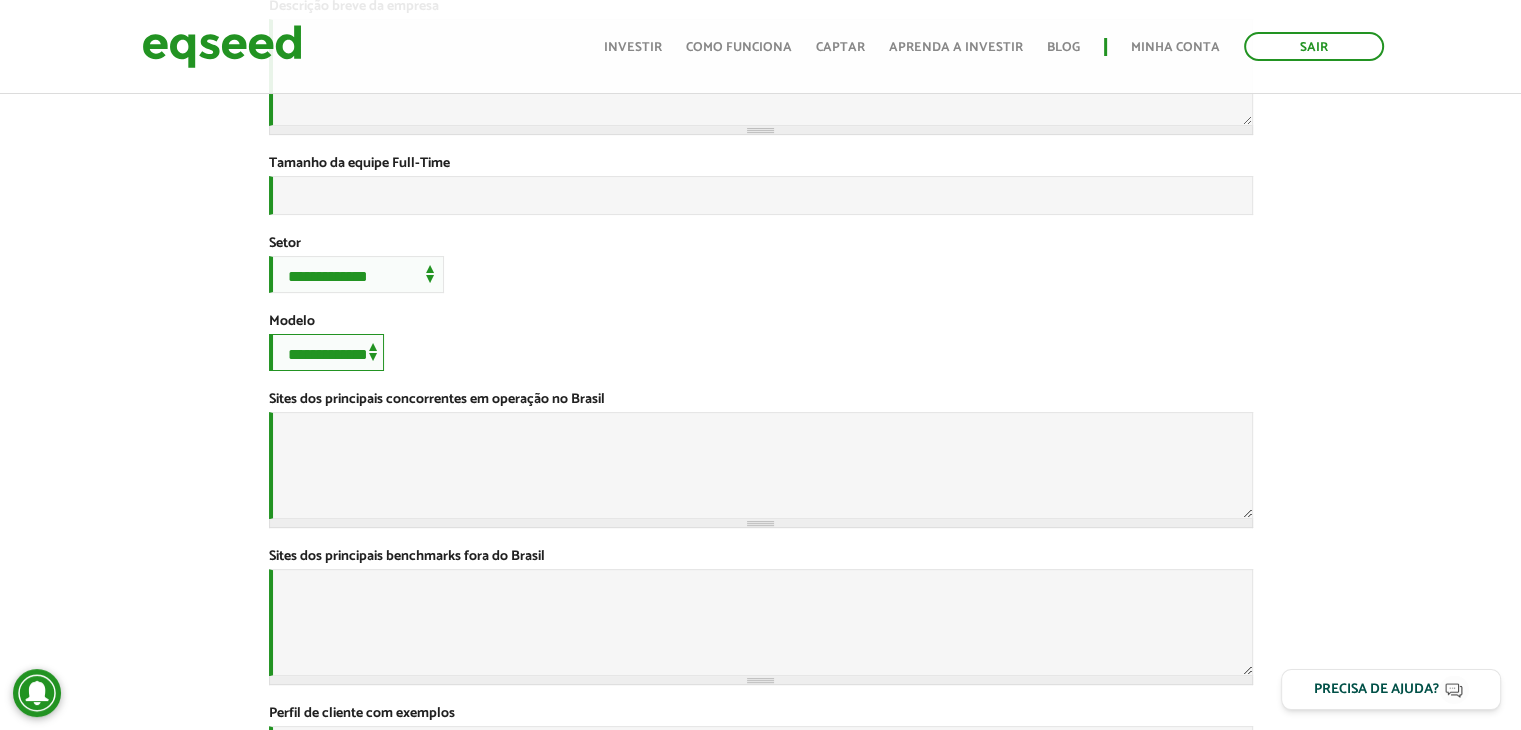 click on "**********" at bounding box center (326, 352) 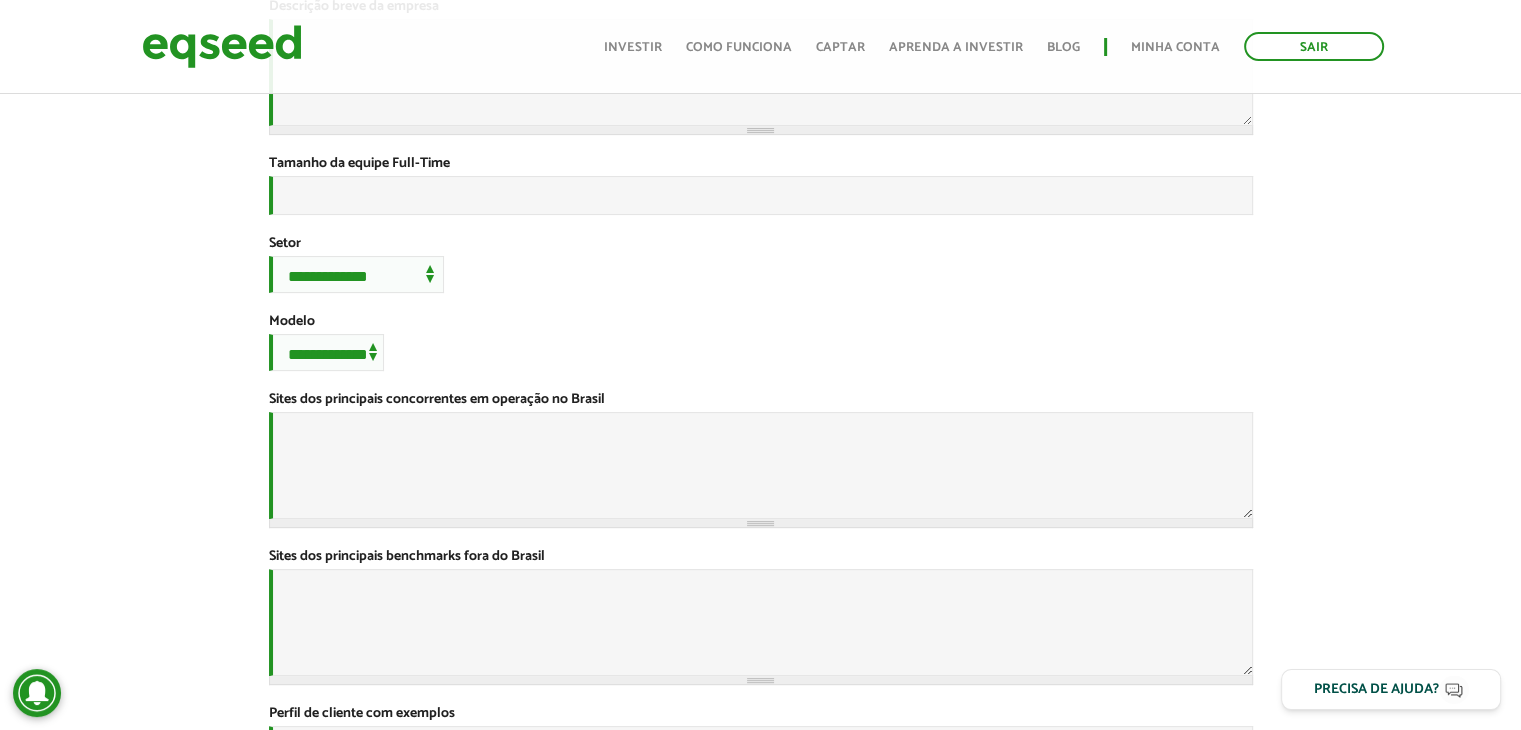 click on "**********" at bounding box center (760, 249) 